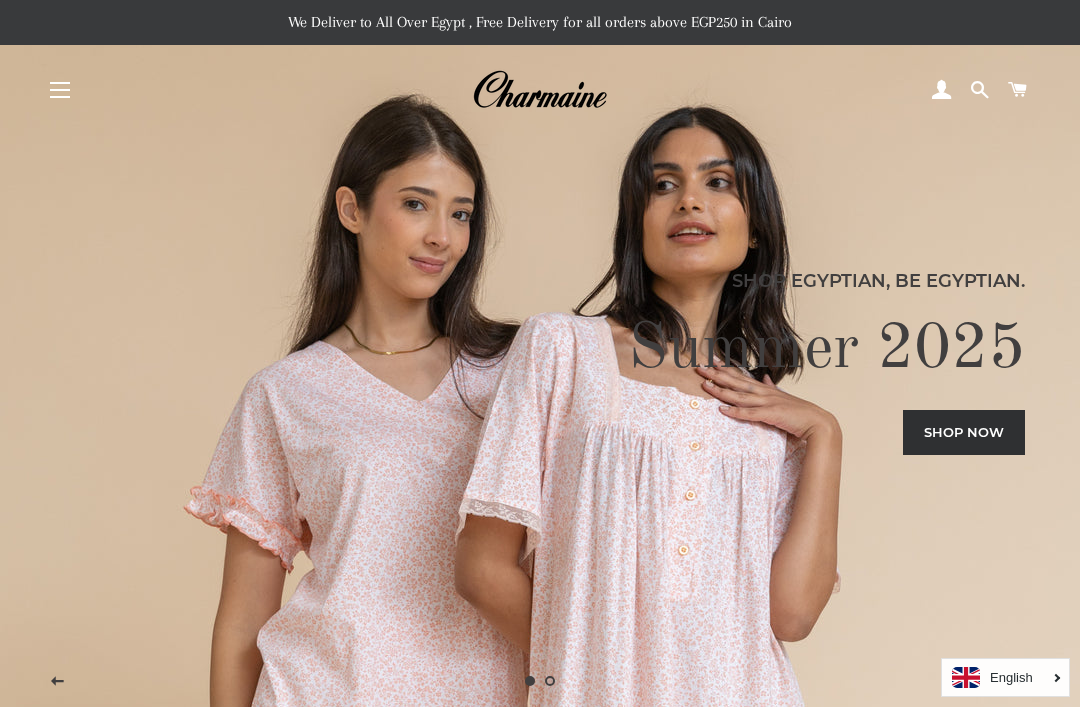scroll, scrollTop: 0, scrollLeft: 0, axis: both 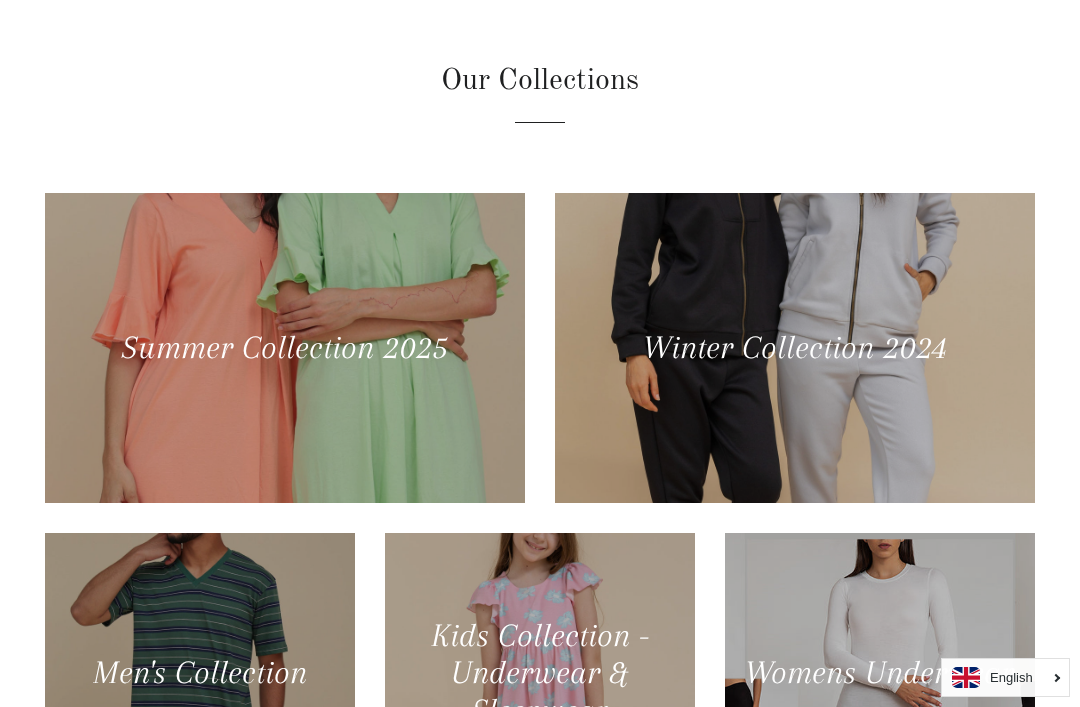 click at bounding box center [285, 348] 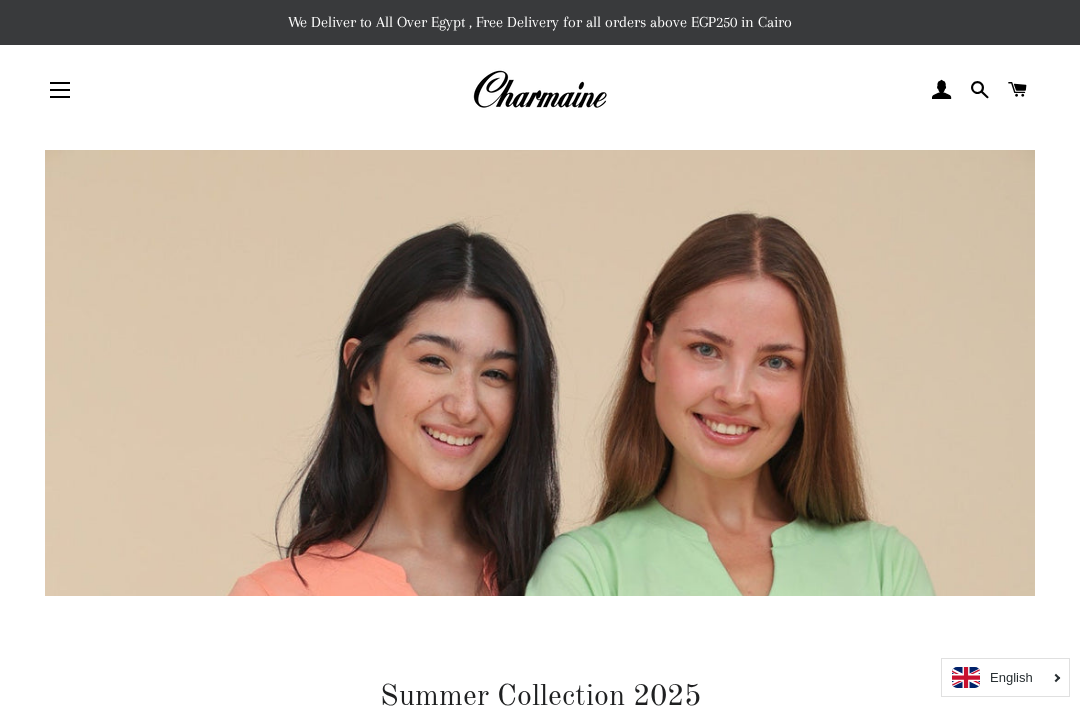 scroll, scrollTop: 0, scrollLeft: 0, axis: both 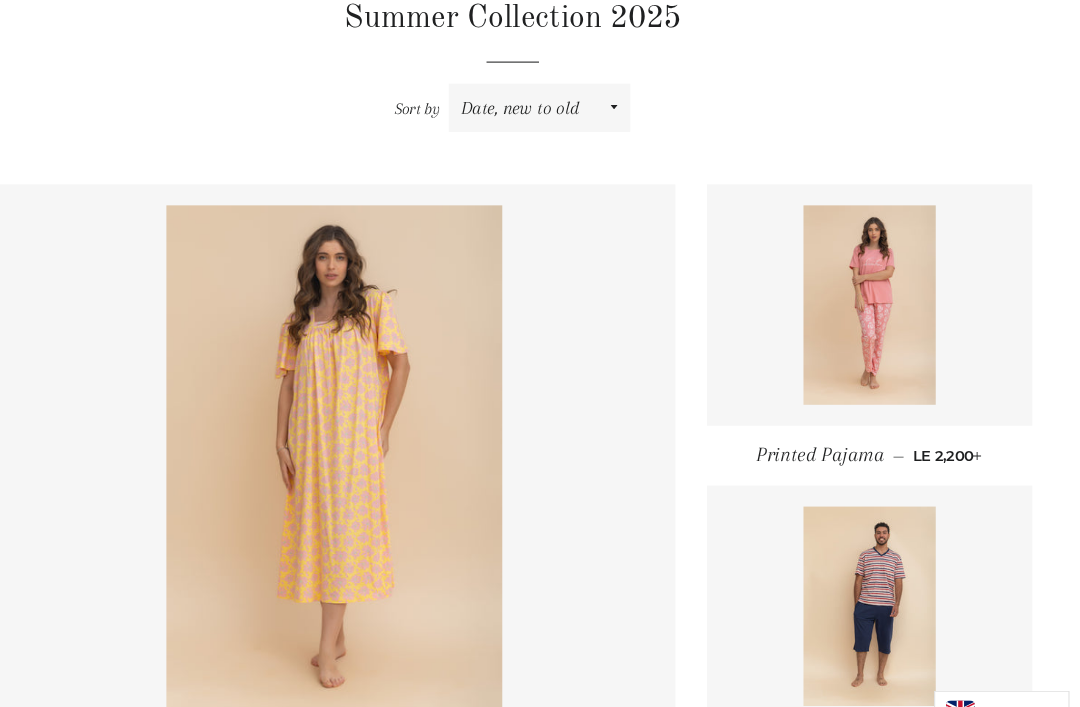 click at bounding box center [880, 291] 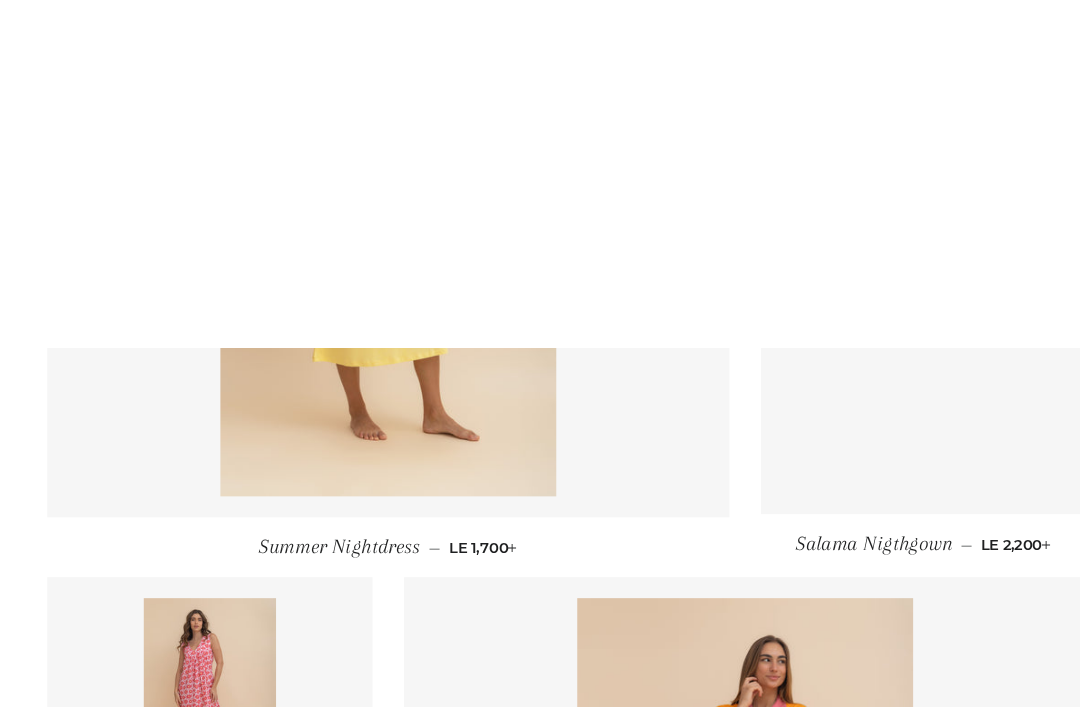 scroll, scrollTop: 1917, scrollLeft: 0, axis: vertical 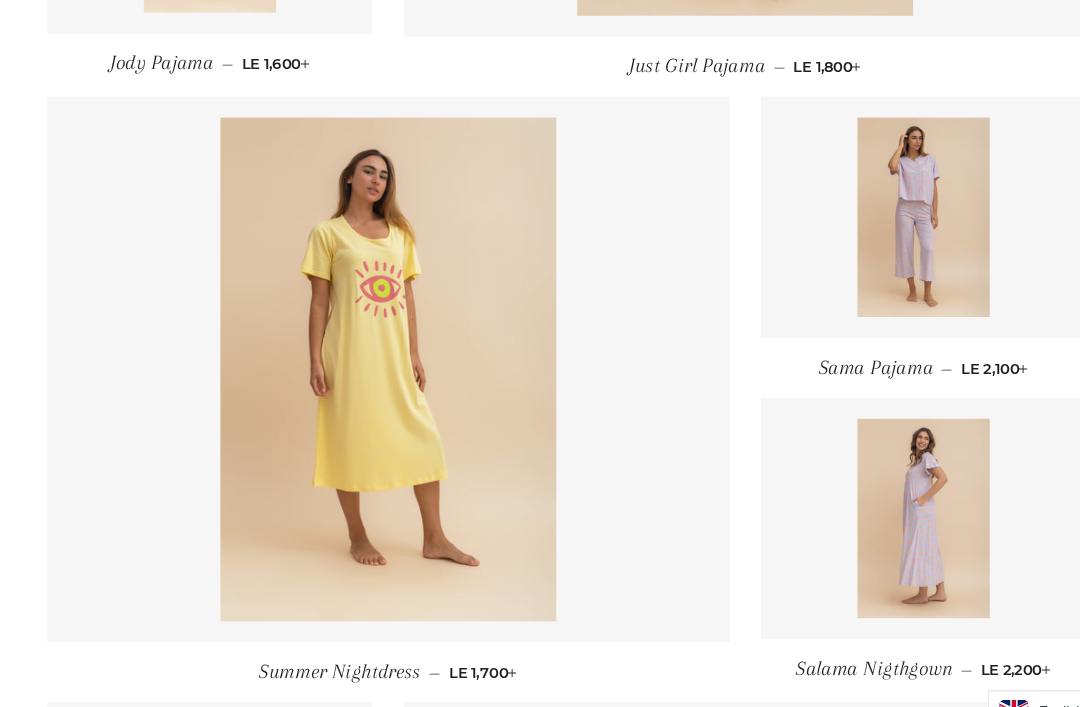 click at bounding box center [880, 207] 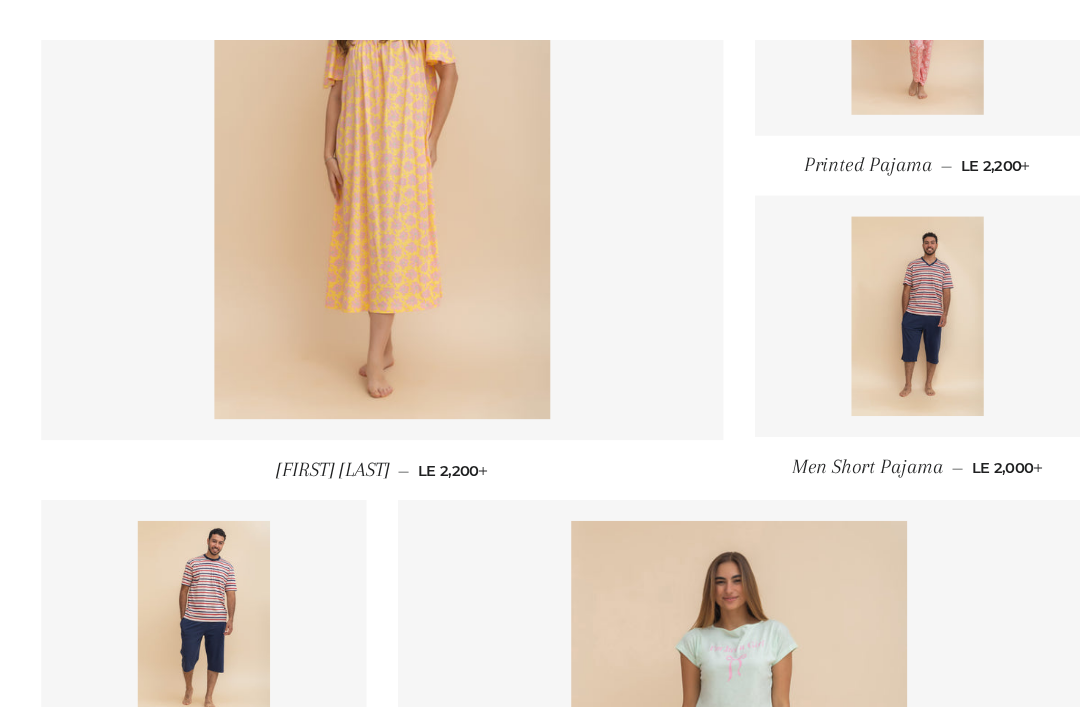 scroll, scrollTop: 955, scrollLeft: 0, axis: vertical 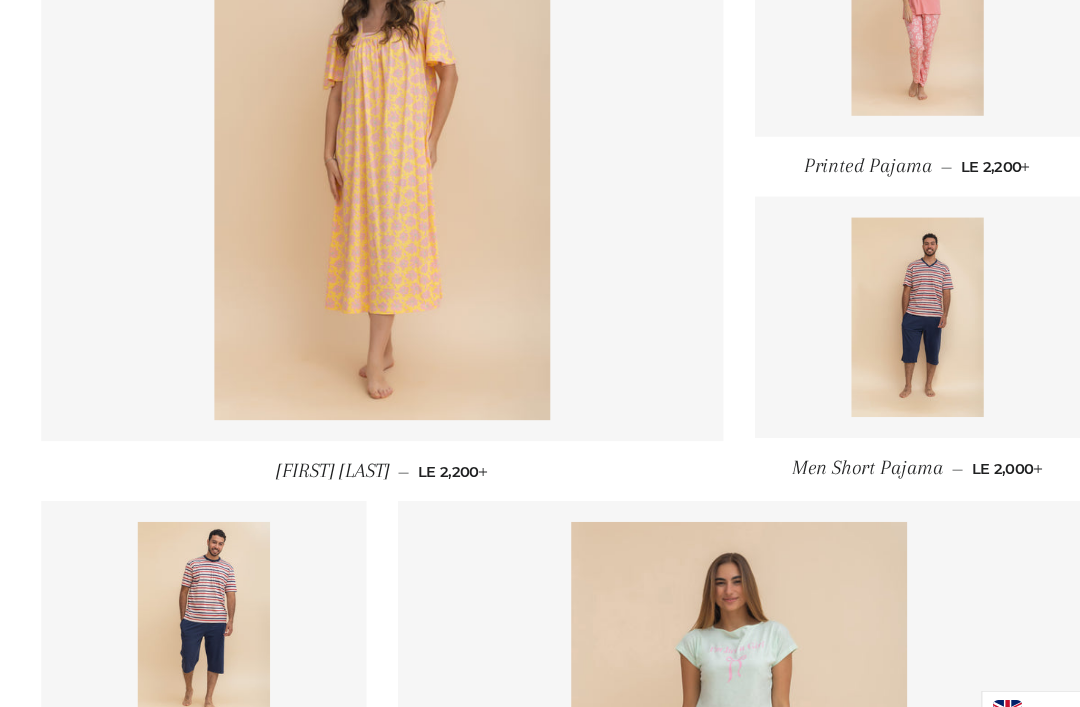 click at bounding box center [370, 160] 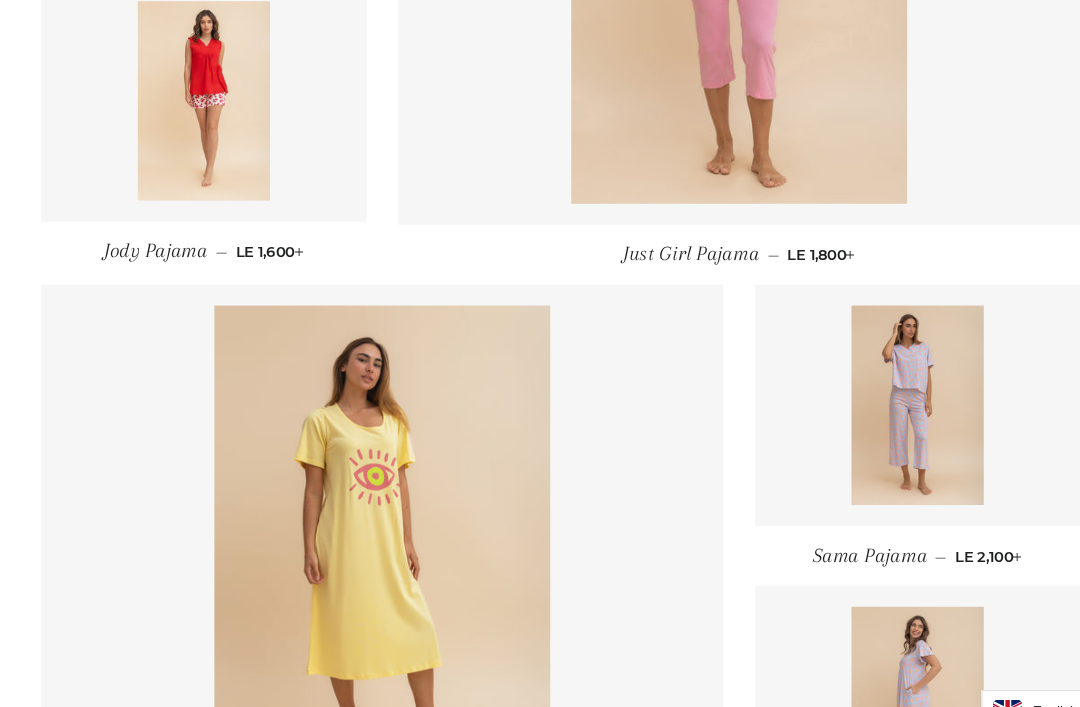 scroll, scrollTop: 1738, scrollLeft: 0, axis: vertical 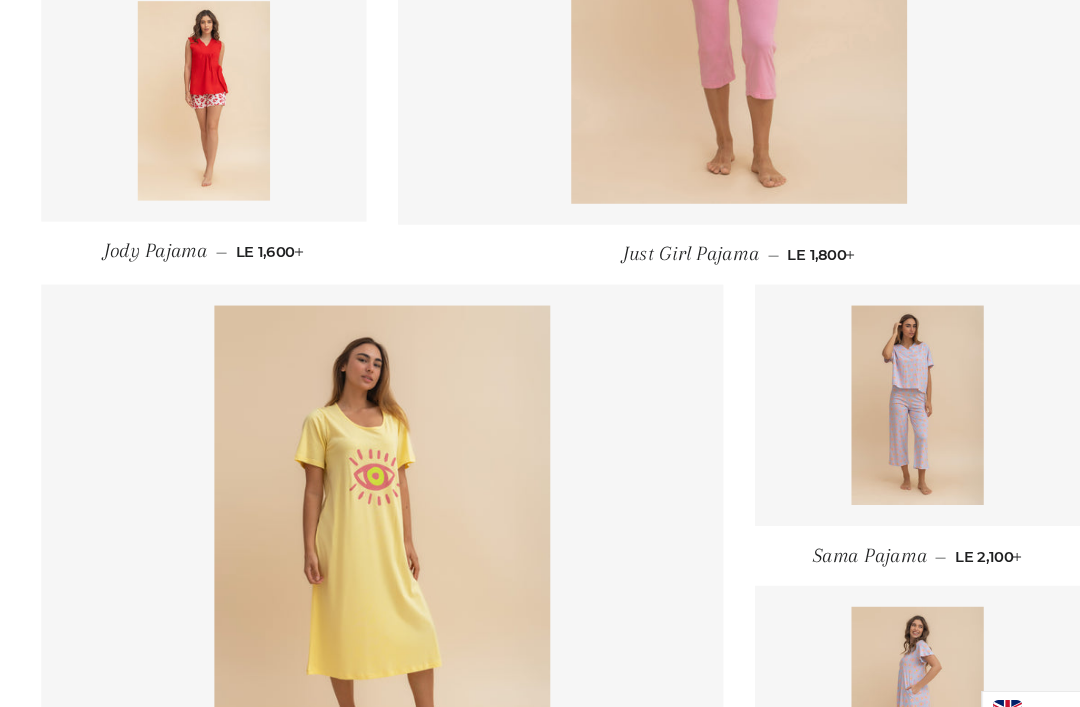 click at bounding box center (200, 96) 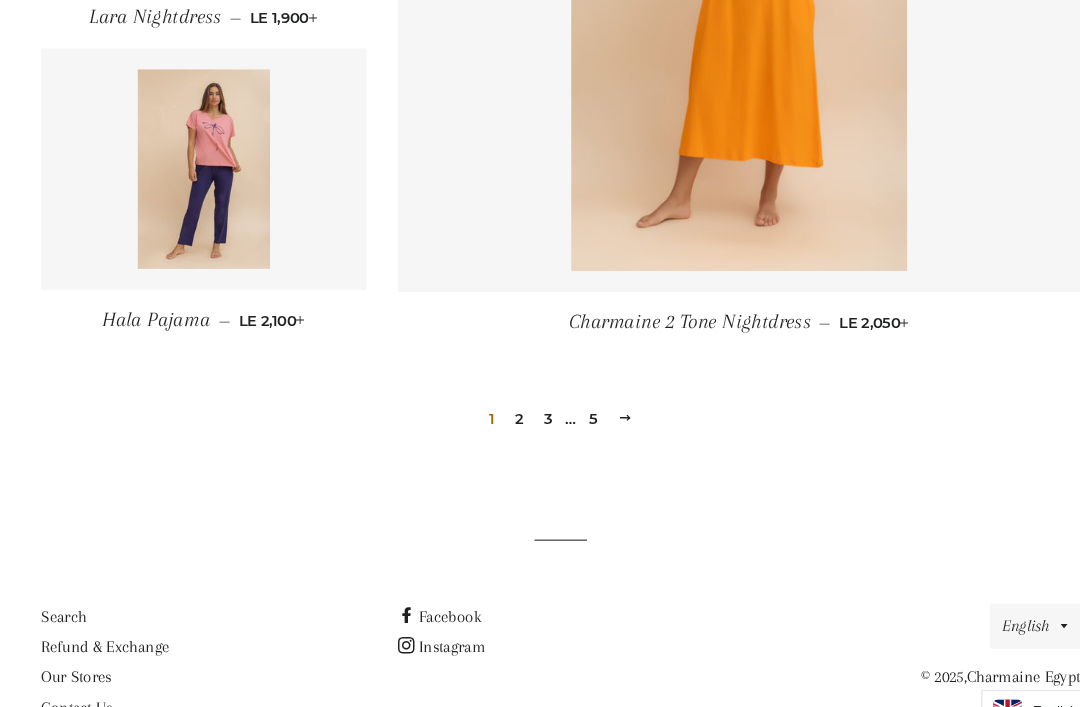 scroll, scrollTop: 2827, scrollLeft: 0, axis: vertical 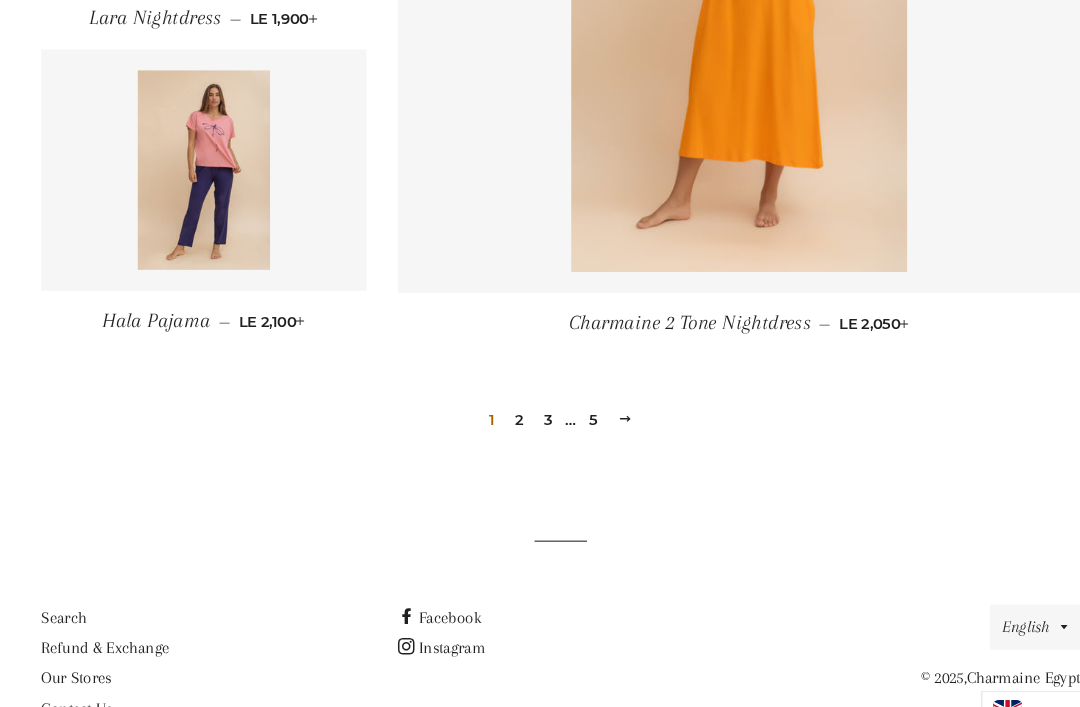 click on "2" at bounding box center [501, 400] 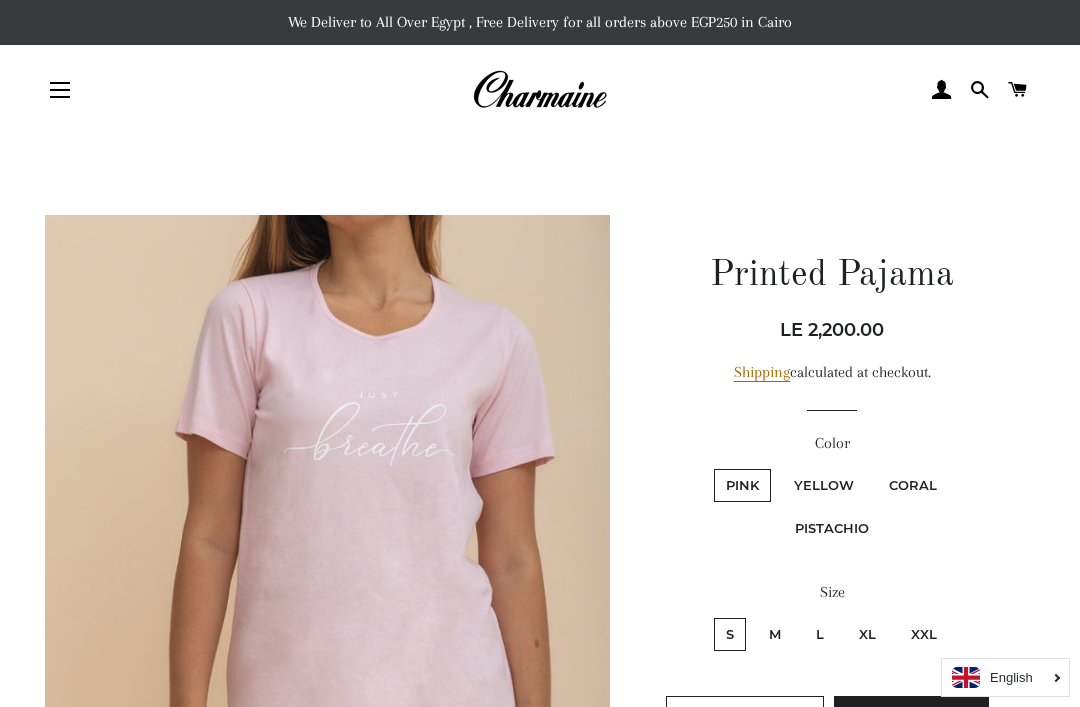 scroll, scrollTop: 0, scrollLeft: 0, axis: both 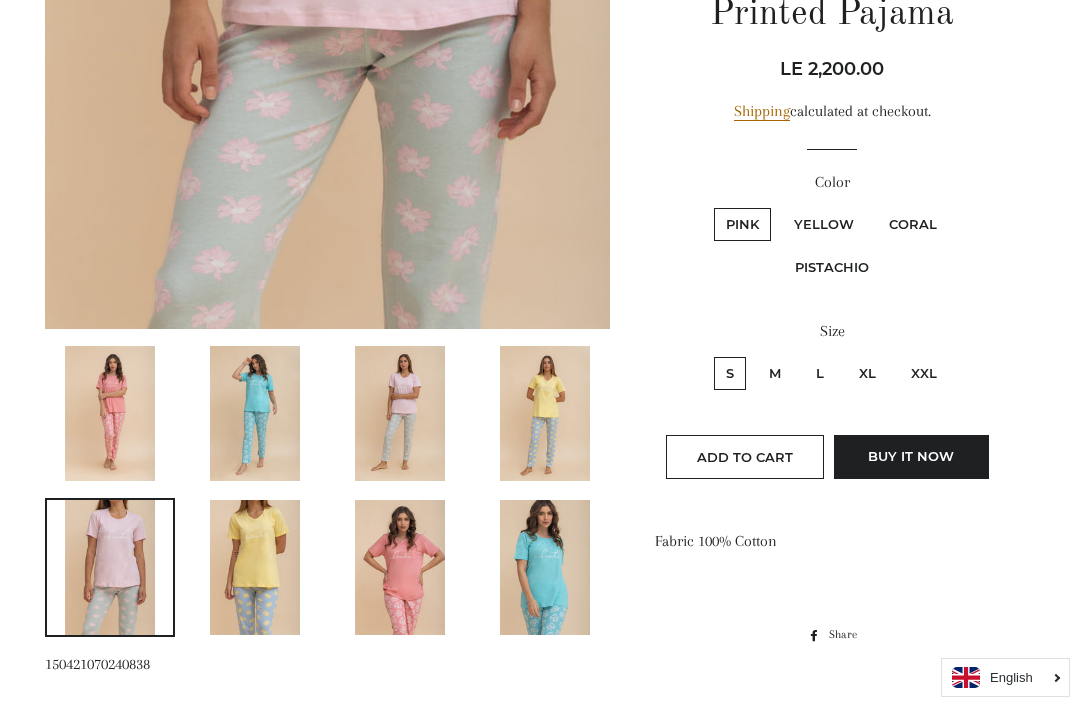 click at bounding box center [545, 567] 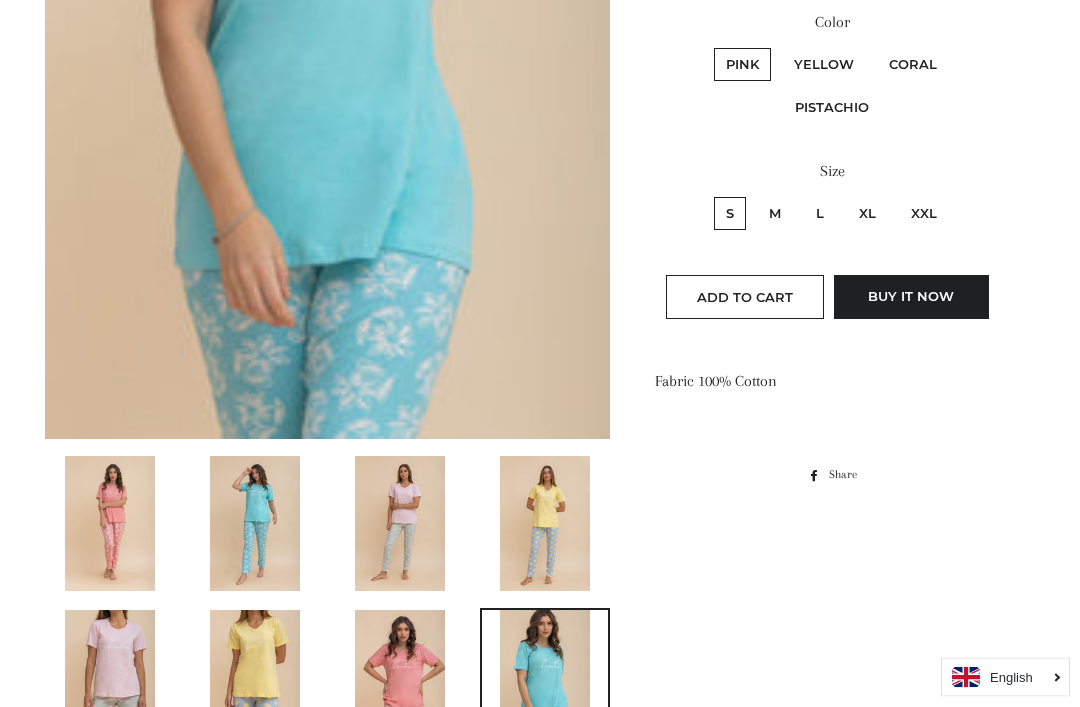 scroll, scrollTop: 632, scrollLeft: 0, axis: vertical 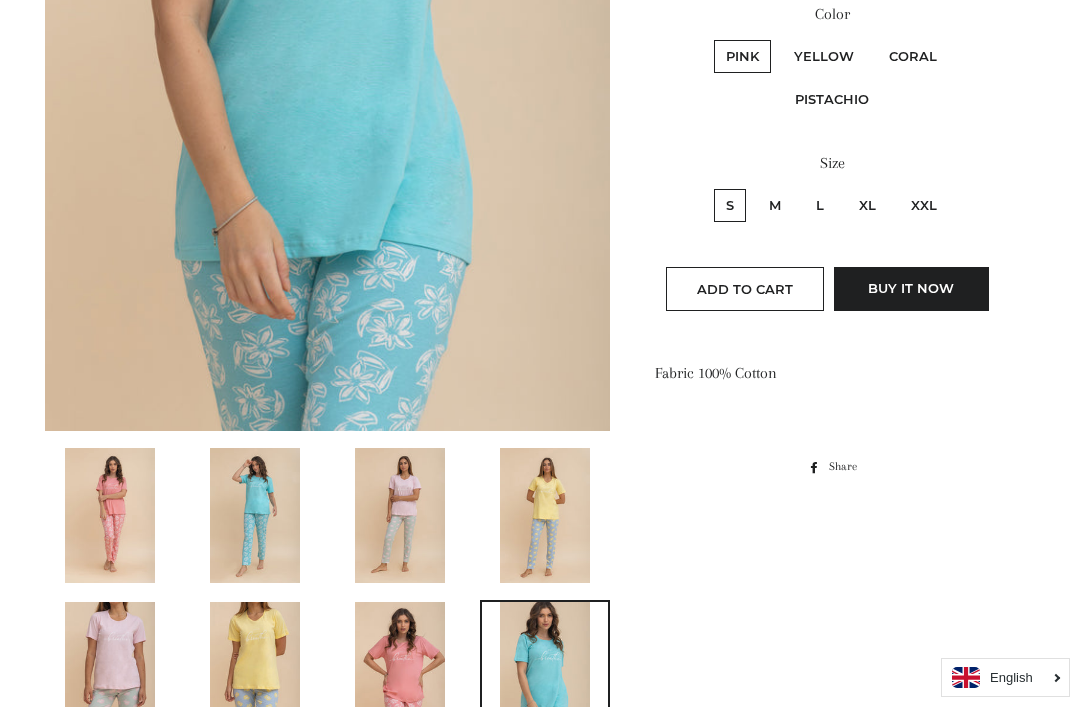 click at bounding box center [545, 515] 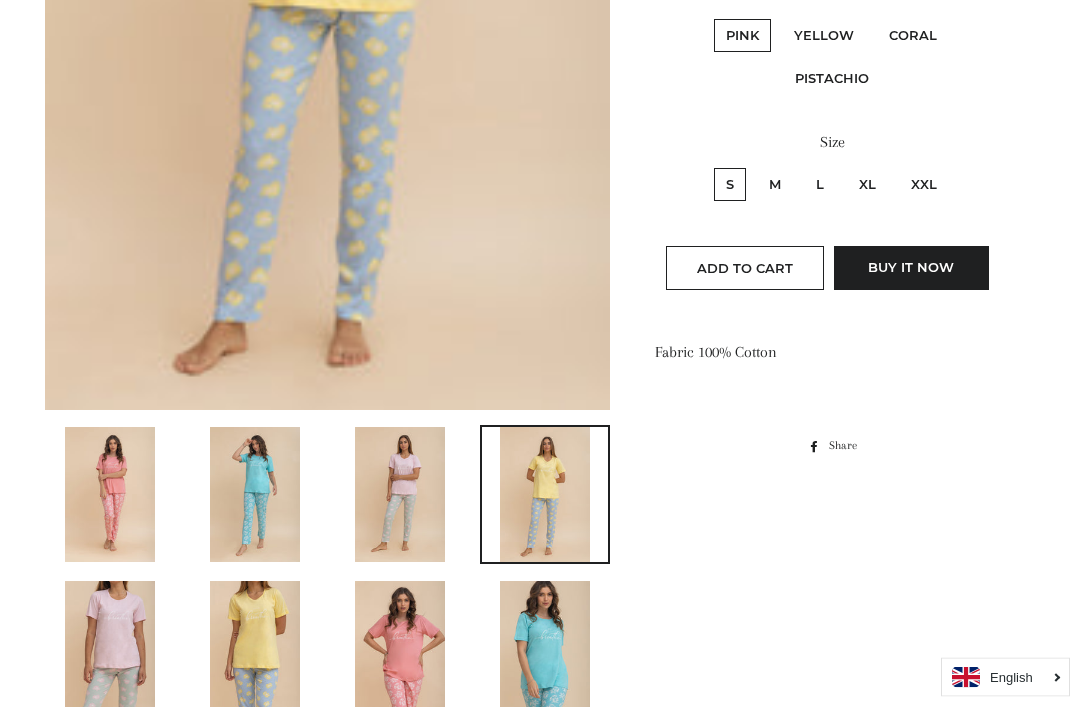 scroll, scrollTop: 654, scrollLeft: 0, axis: vertical 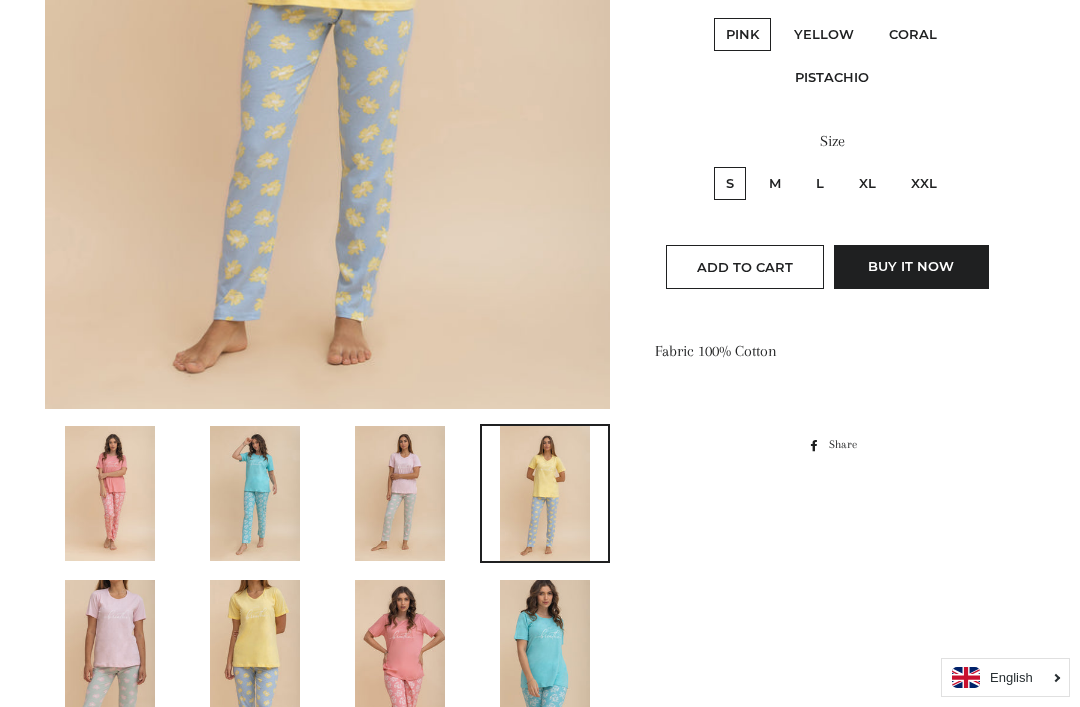 click at bounding box center (400, 493) 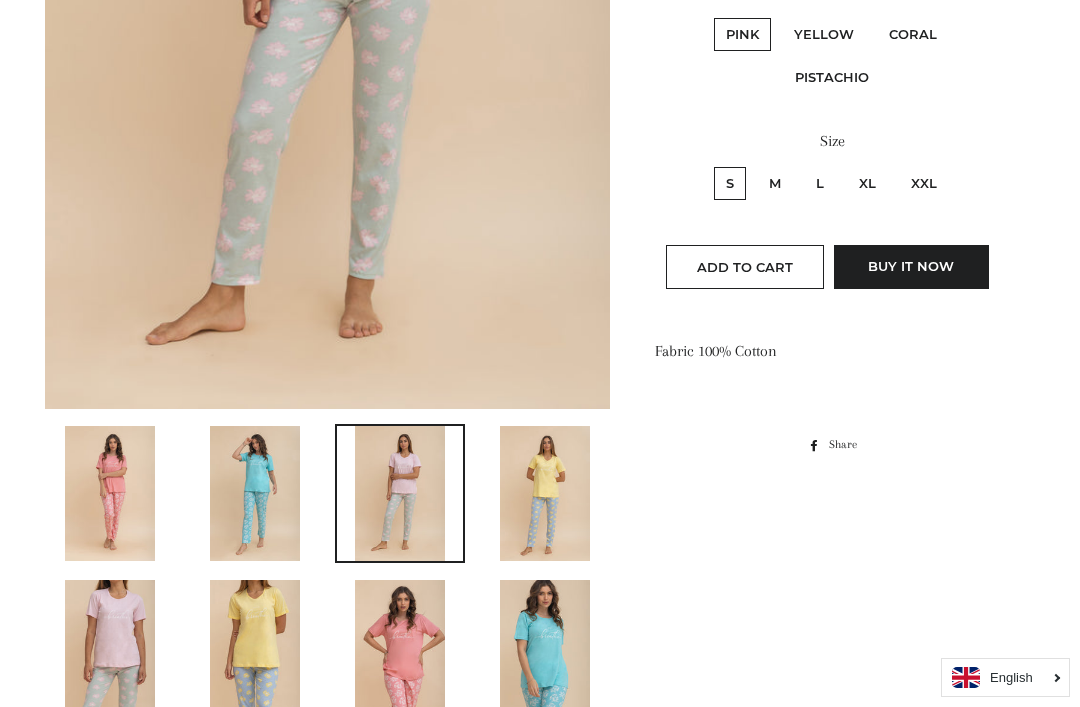click at bounding box center [400, 493] 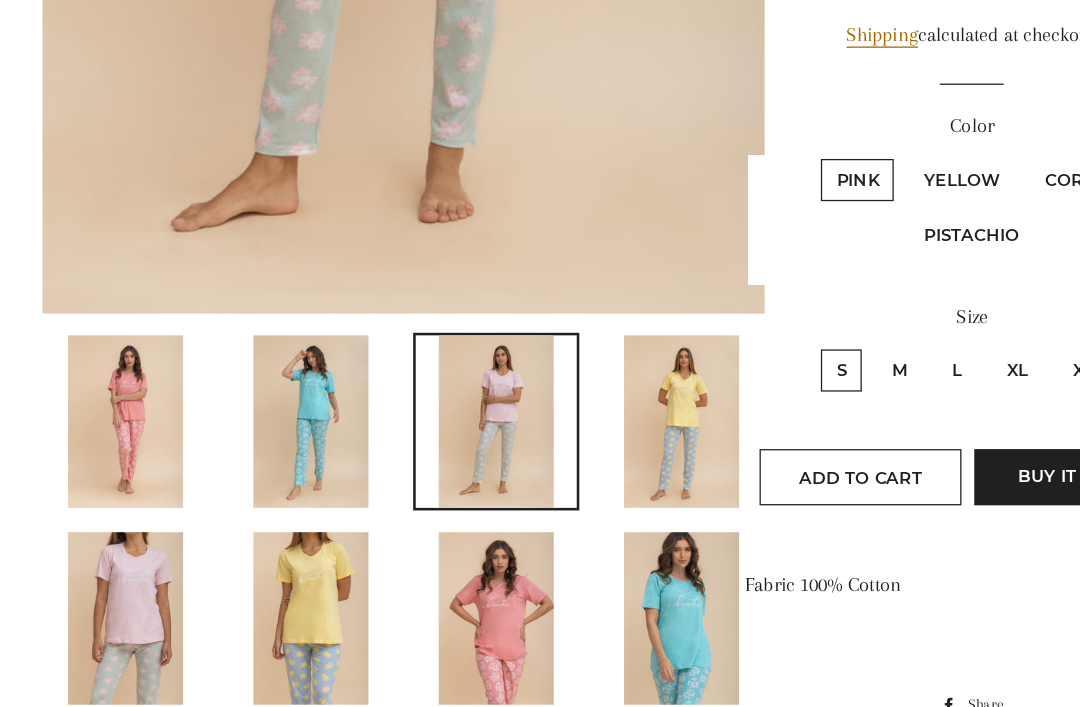 scroll, scrollTop: 718, scrollLeft: 0, axis: vertical 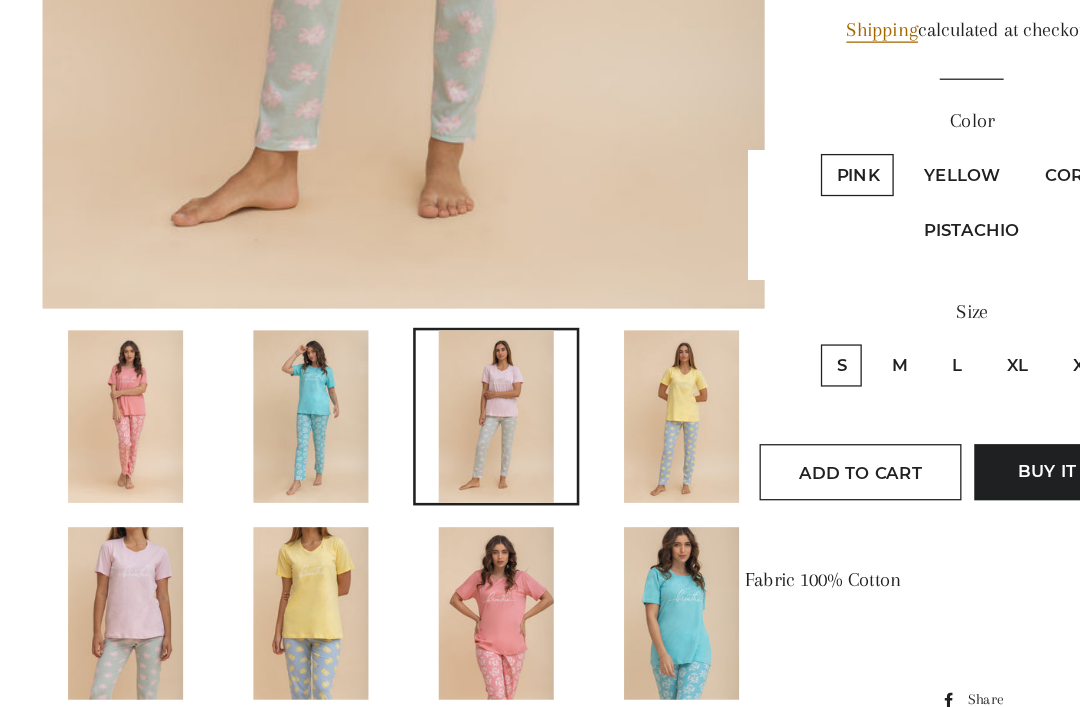 click at bounding box center (545, 583) 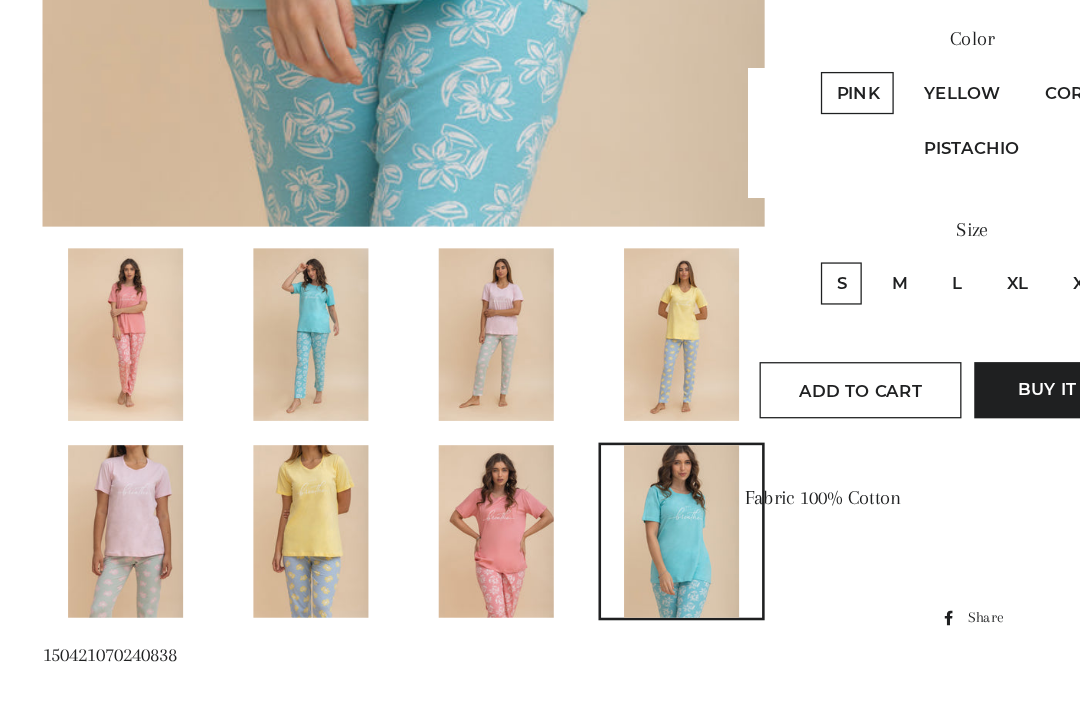 scroll, scrollTop: 787, scrollLeft: 0, axis: vertical 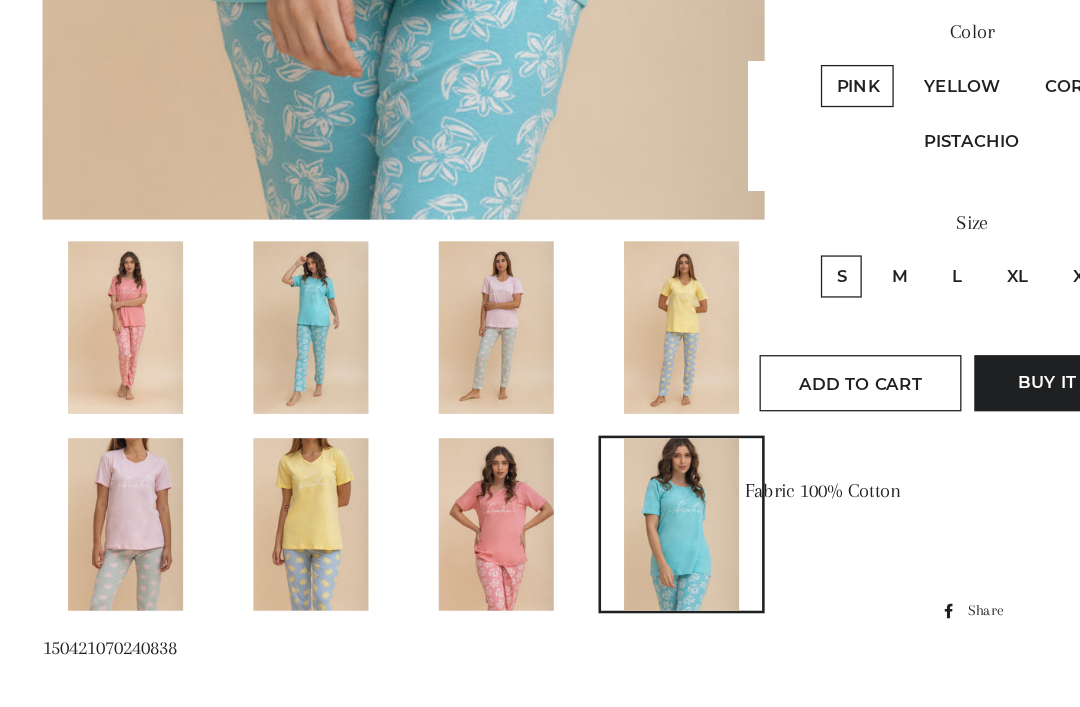 click at bounding box center (400, 514) 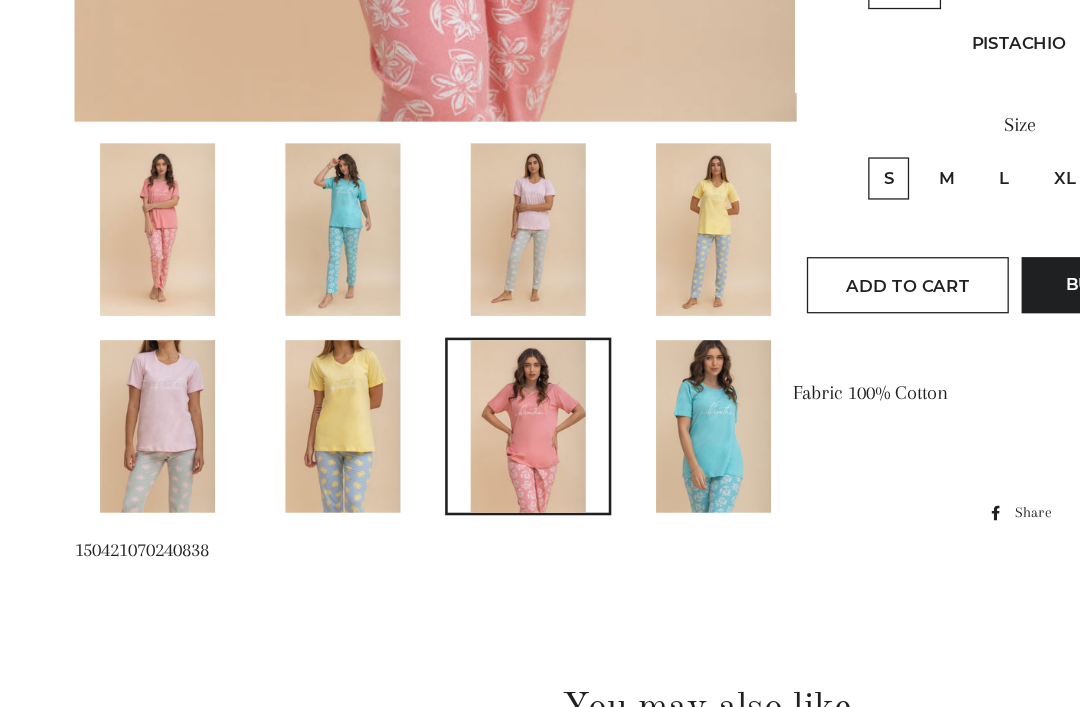 scroll, scrollTop: 899, scrollLeft: 0, axis: vertical 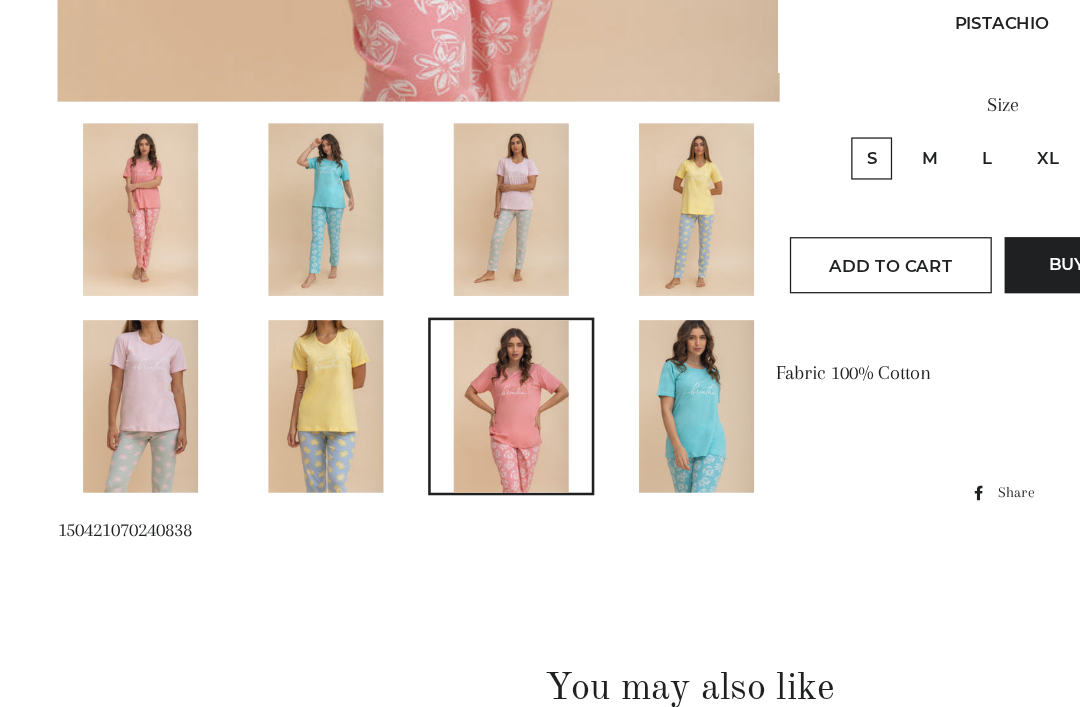 click at bounding box center [255, 402] 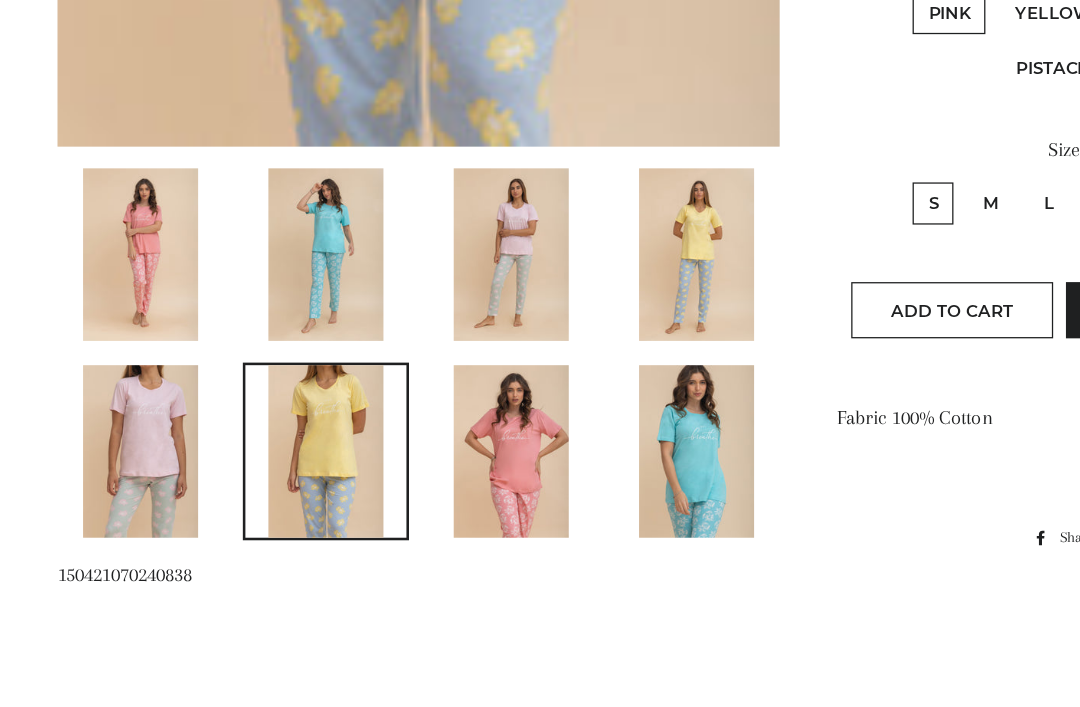 scroll, scrollTop: 845, scrollLeft: 0, axis: vertical 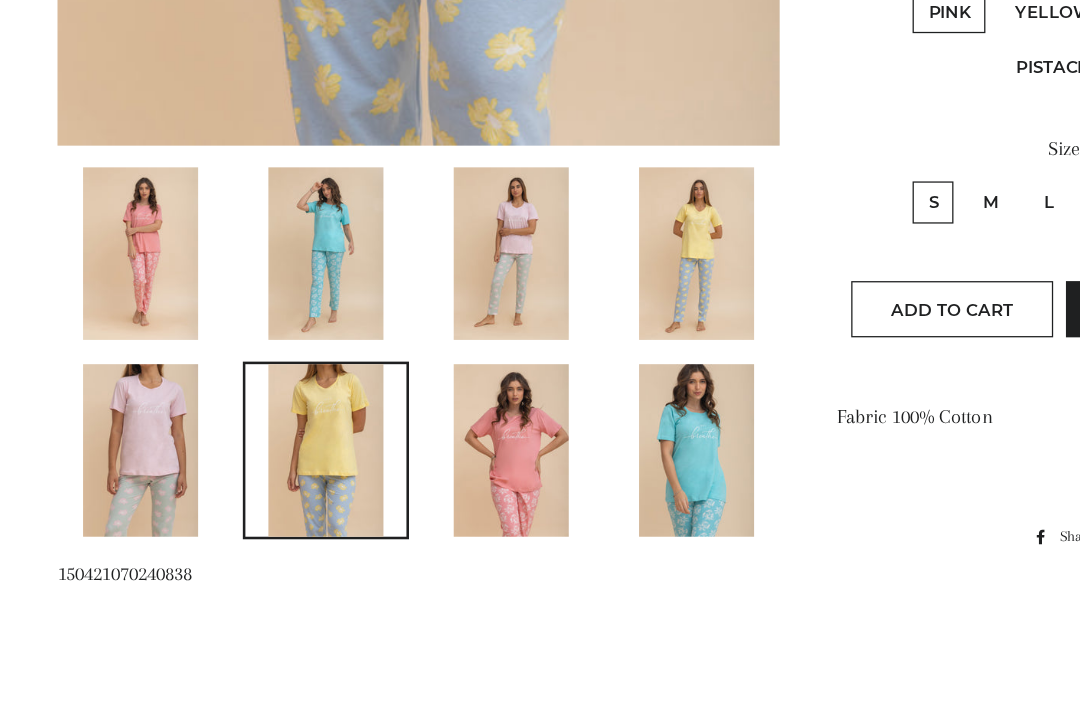 click at bounding box center (110, 456) 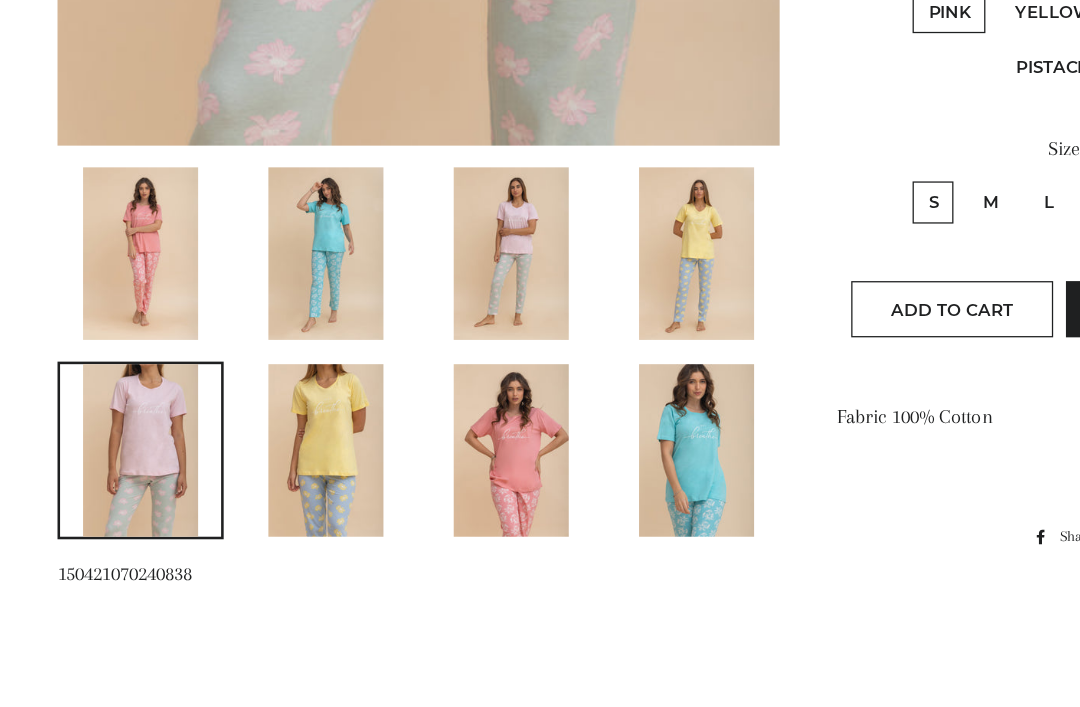 click at bounding box center (110, 456) 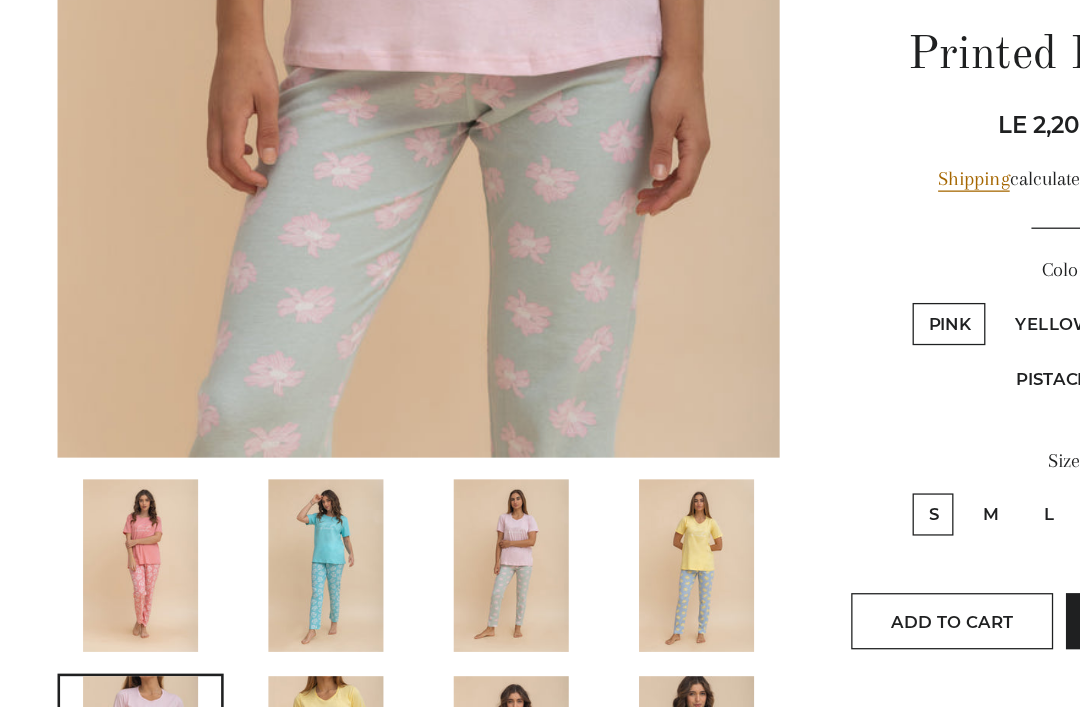 click at bounding box center [255, 546] 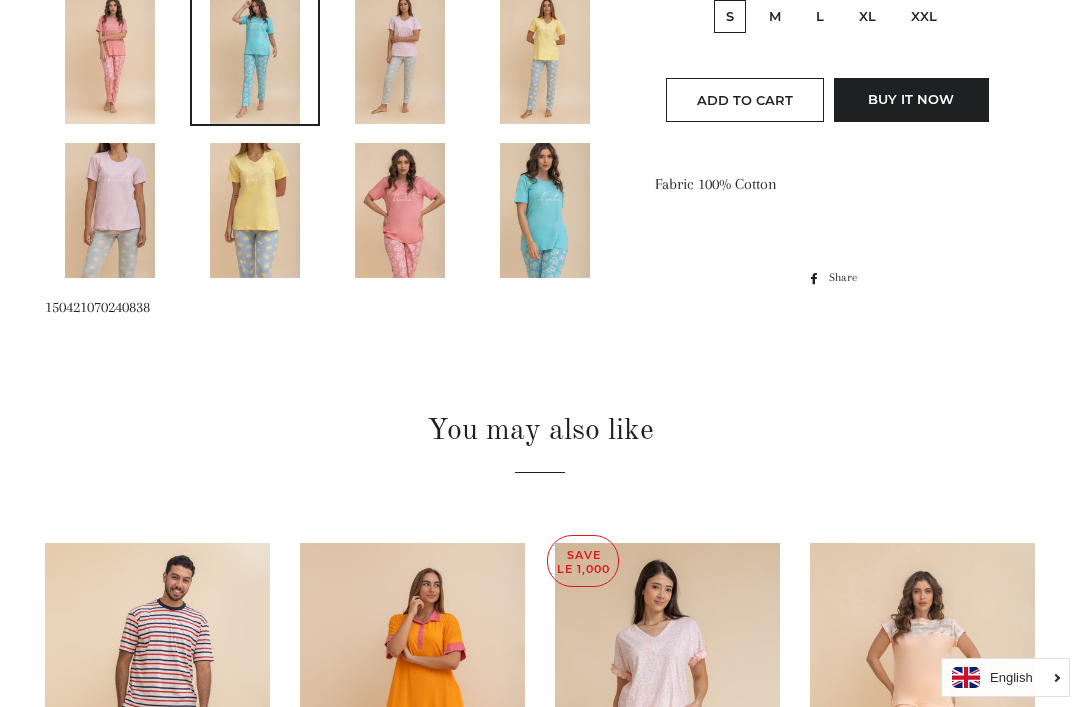 scroll, scrollTop: 1043, scrollLeft: 0, axis: vertical 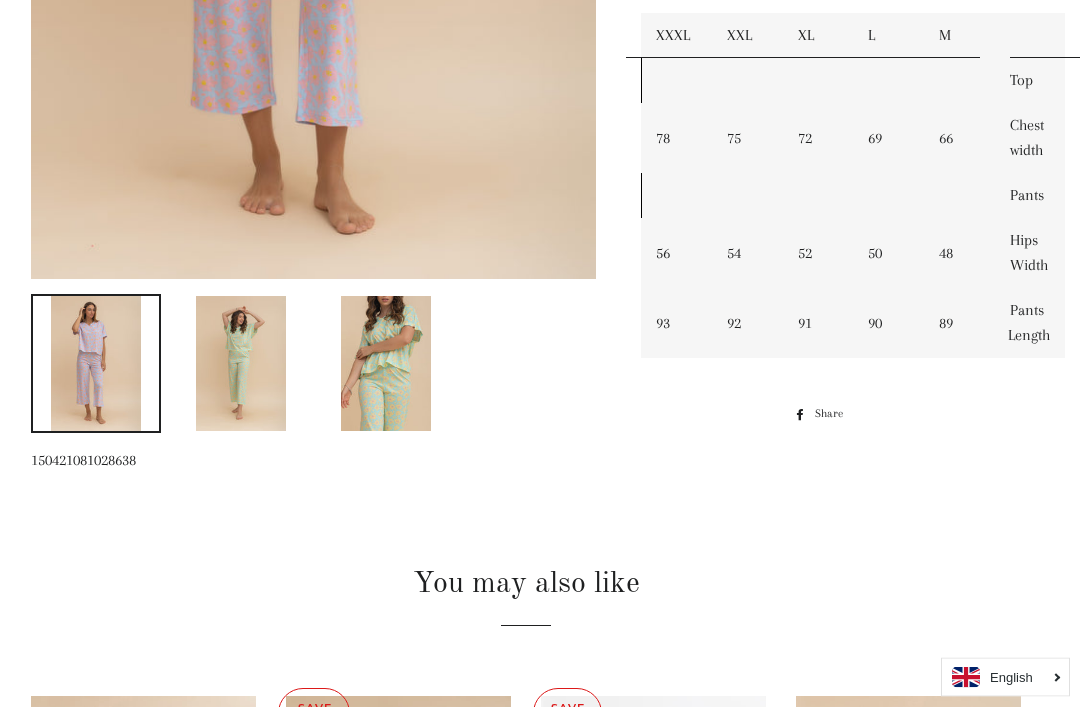 click at bounding box center [386, 364] 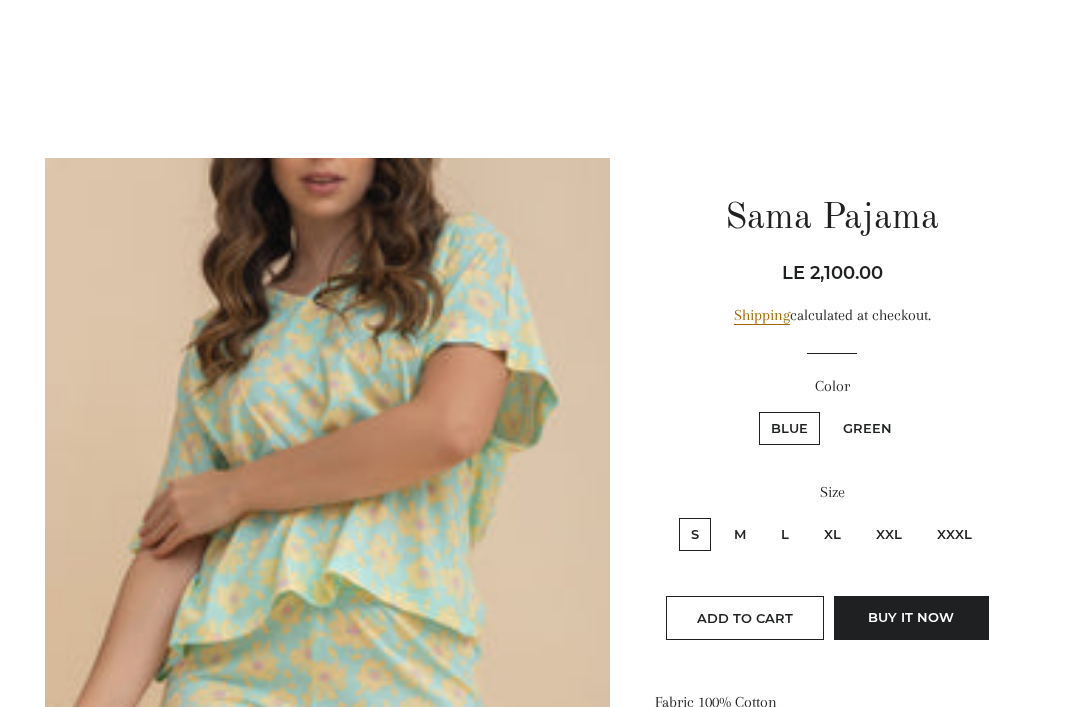 scroll, scrollTop: 0, scrollLeft: 0, axis: both 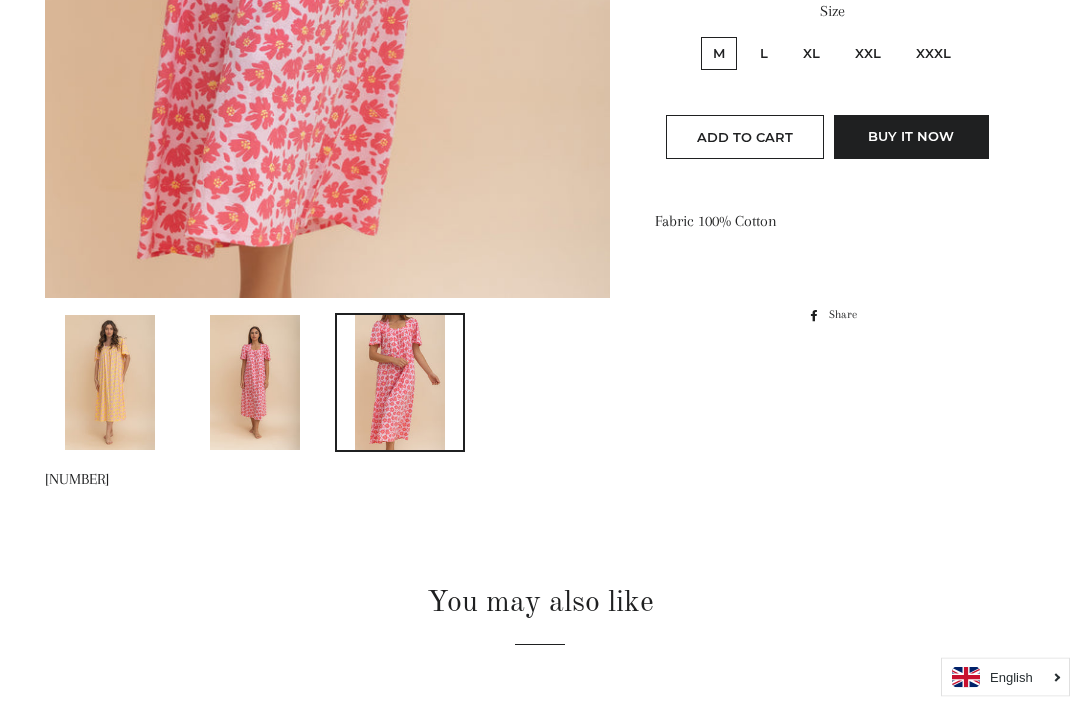 click at bounding box center (110, 383) 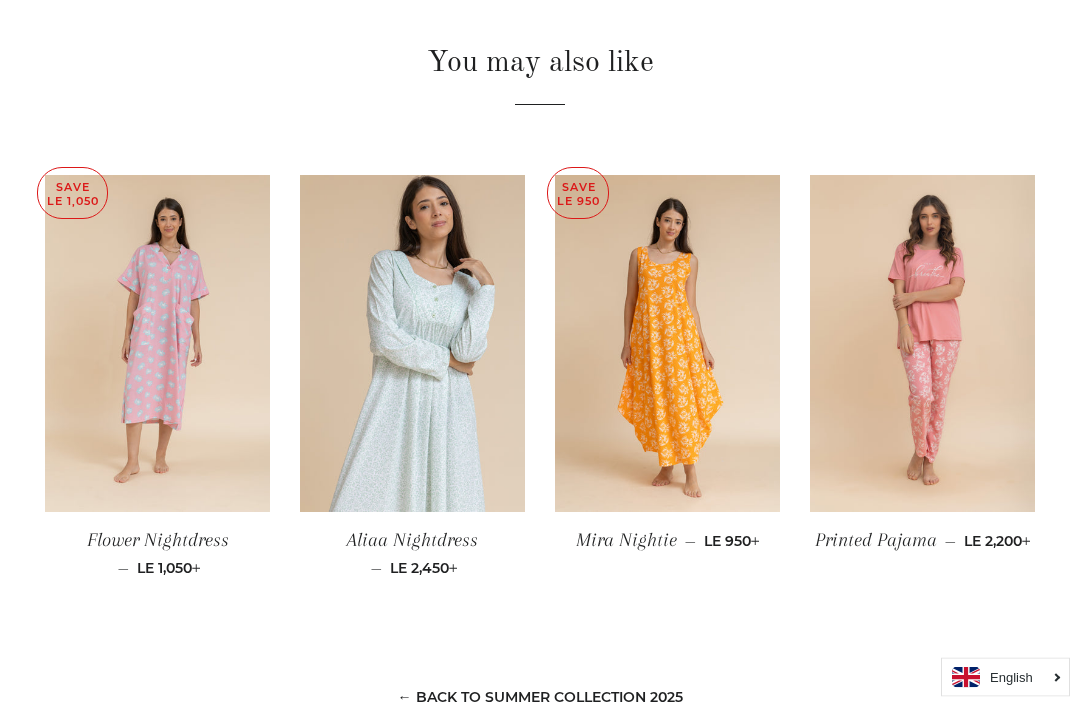 scroll, scrollTop: 1305, scrollLeft: 0, axis: vertical 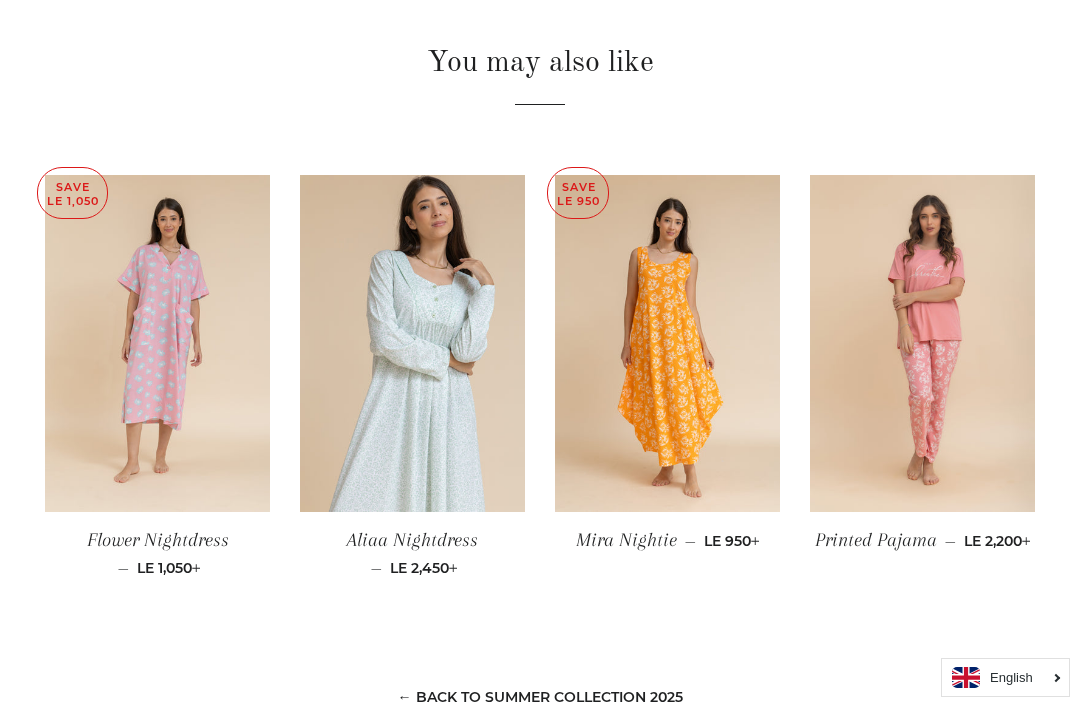 click at bounding box center [922, 344] 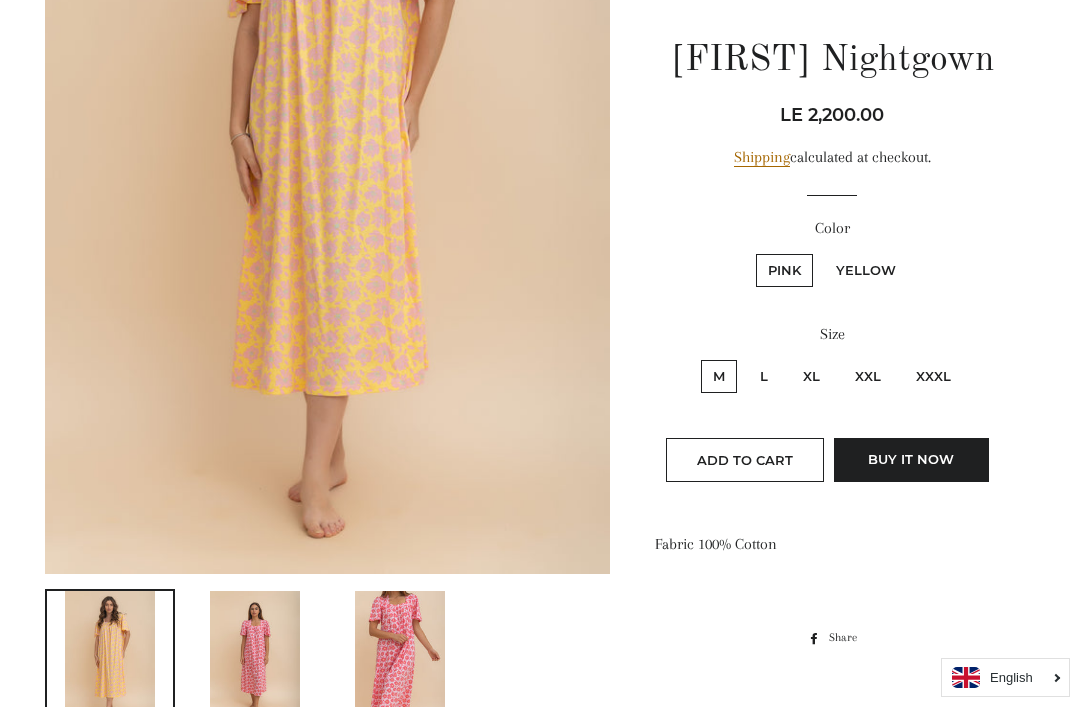 scroll, scrollTop: 470, scrollLeft: 0, axis: vertical 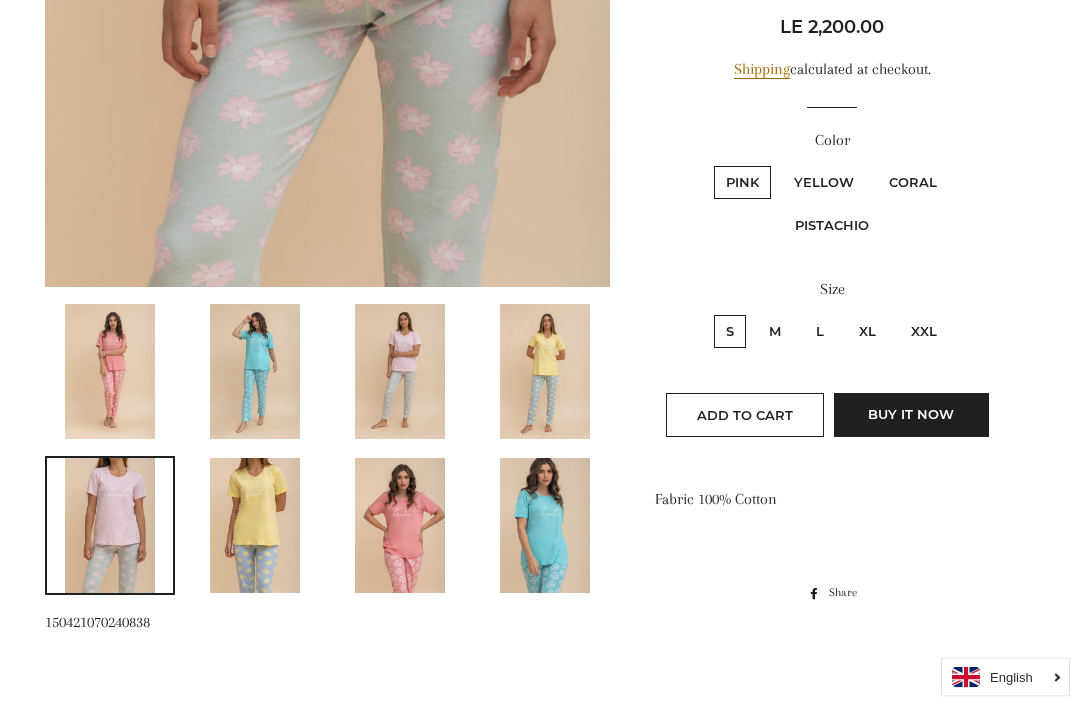 click at bounding box center (400, 526) 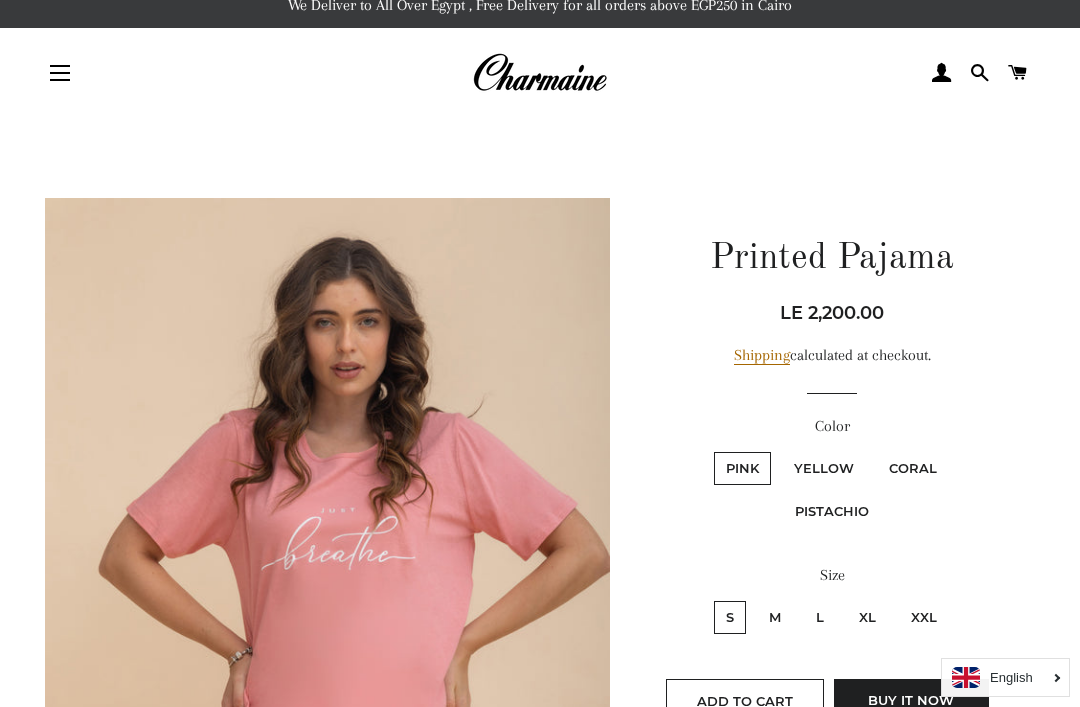scroll, scrollTop: 13, scrollLeft: 0, axis: vertical 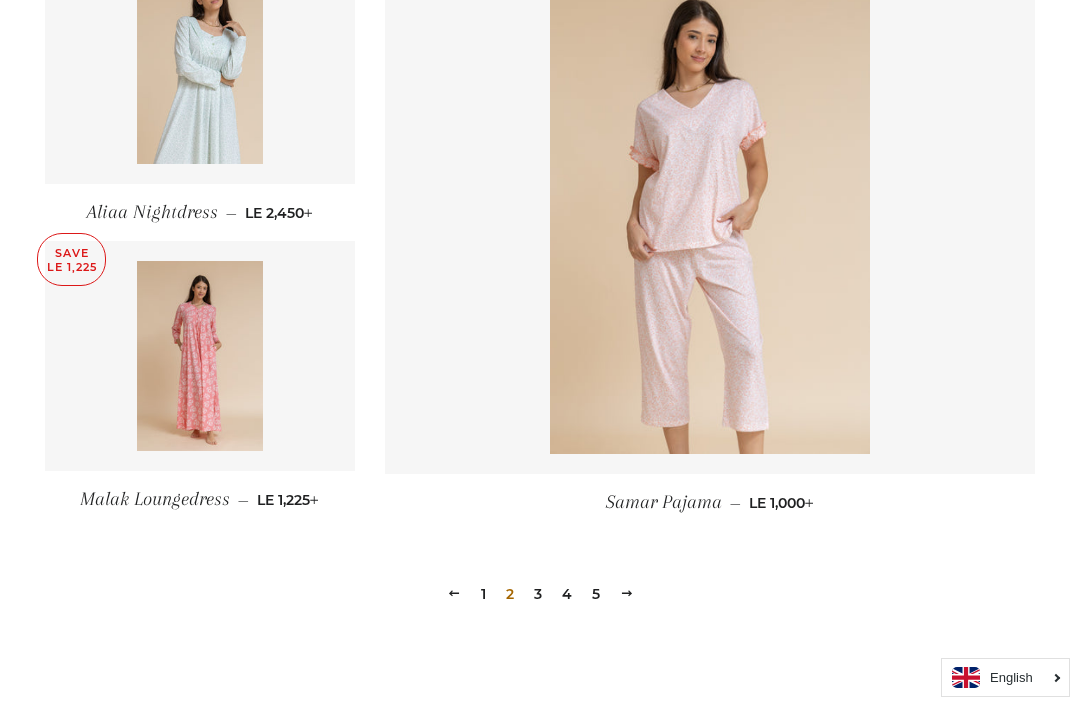 click on "3" at bounding box center (538, 594) 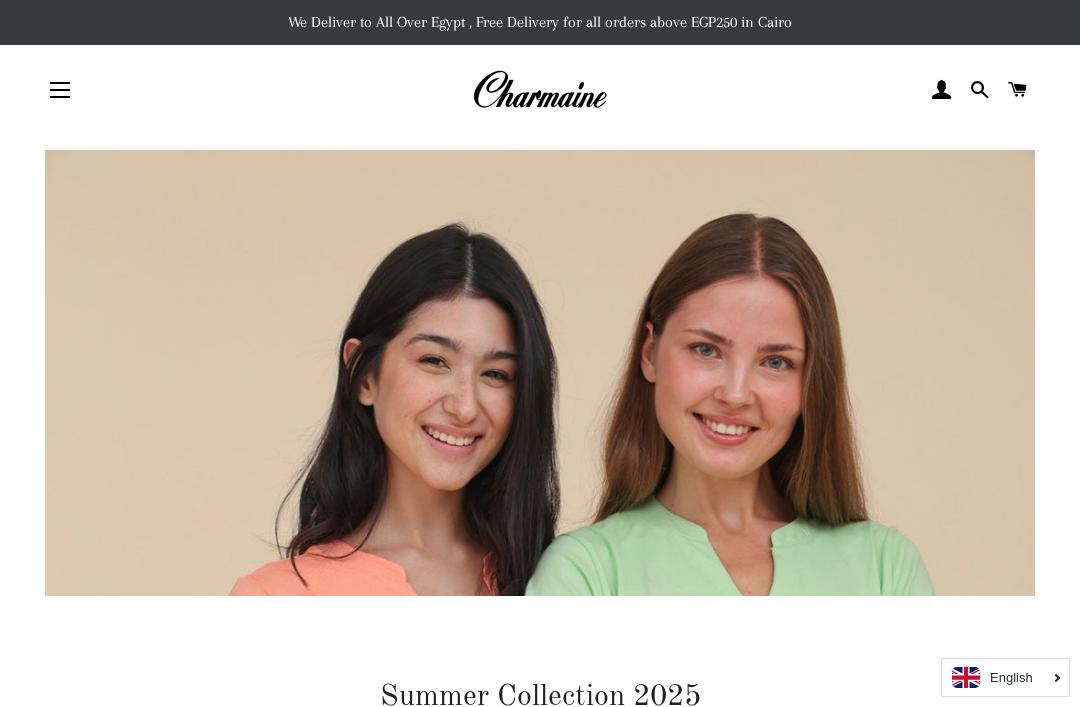 scroll, scrollTop: 0, scrollLeft: 0, axis: both 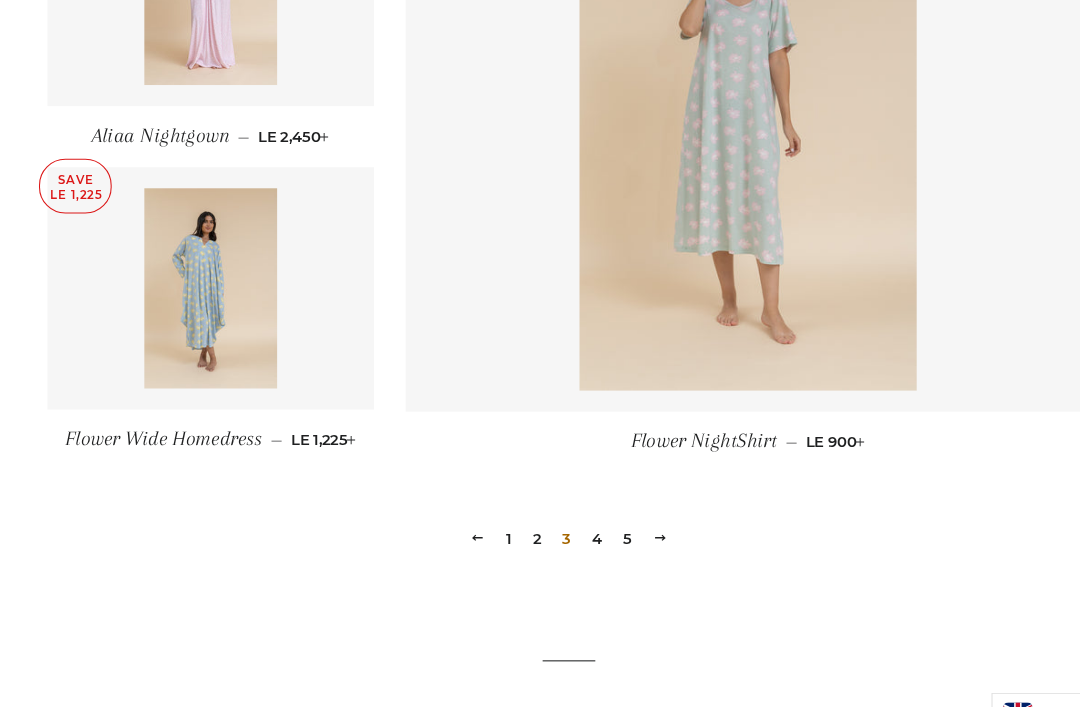 click on "4" at bounding box center [567, 512] 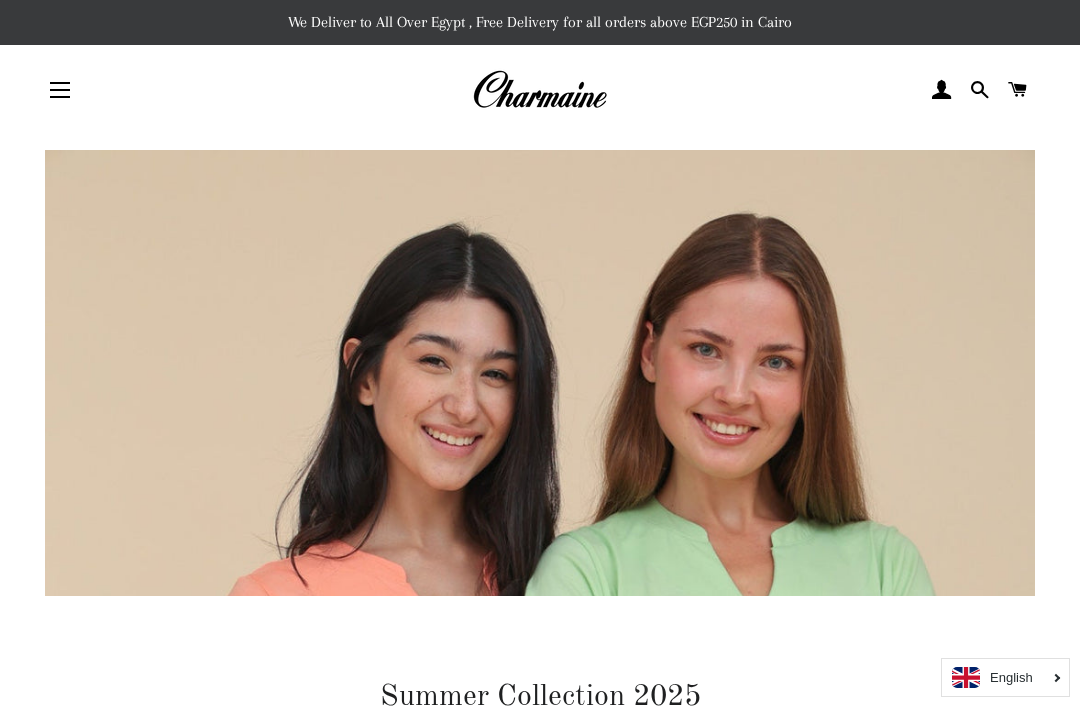 scroll, scrollTop: 0, scrollLeft: 0, axis: both 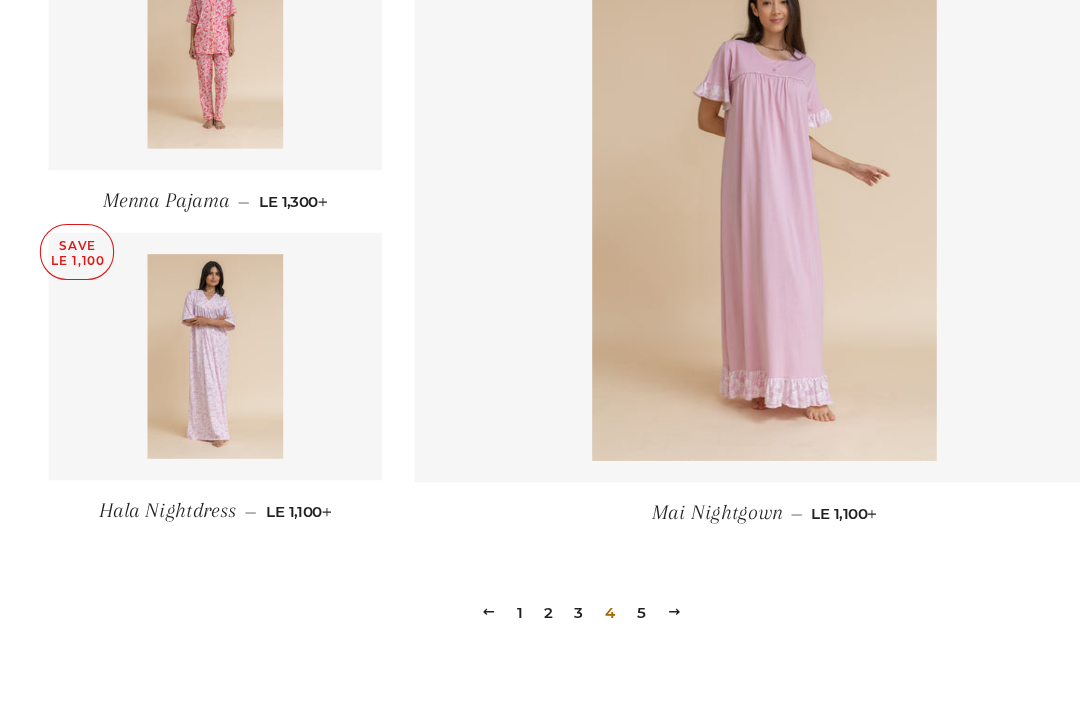 click on "5" at bounding box center [596, 569] 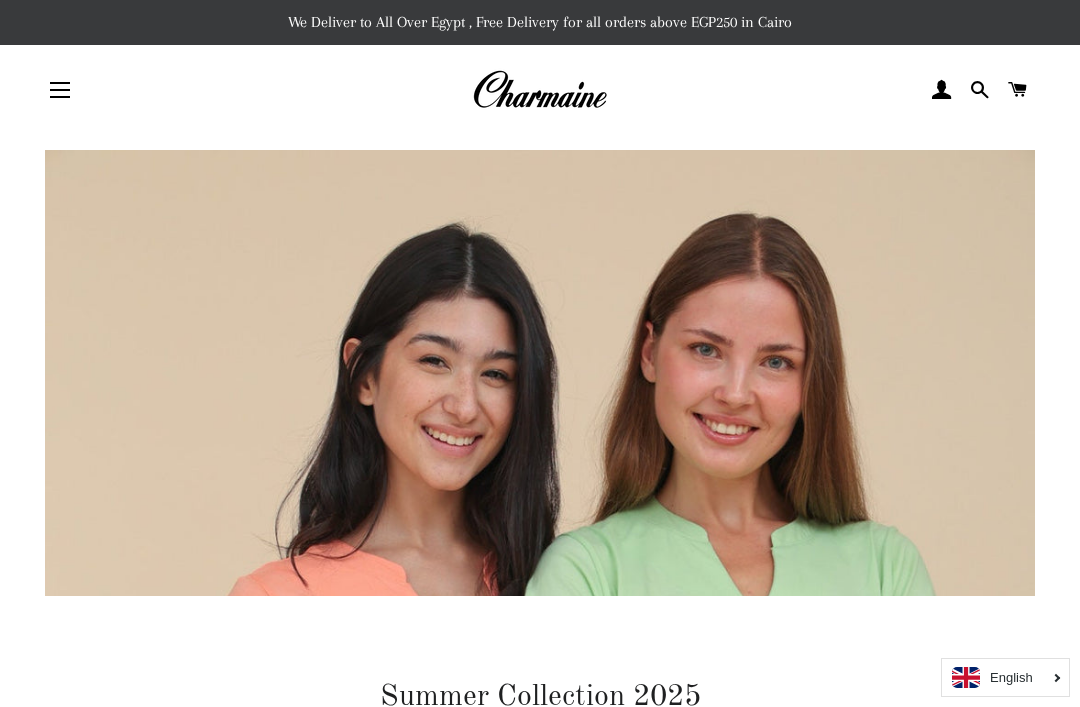 scroll, scrollTop: 5, scrollLeft: 0, axis: vertical 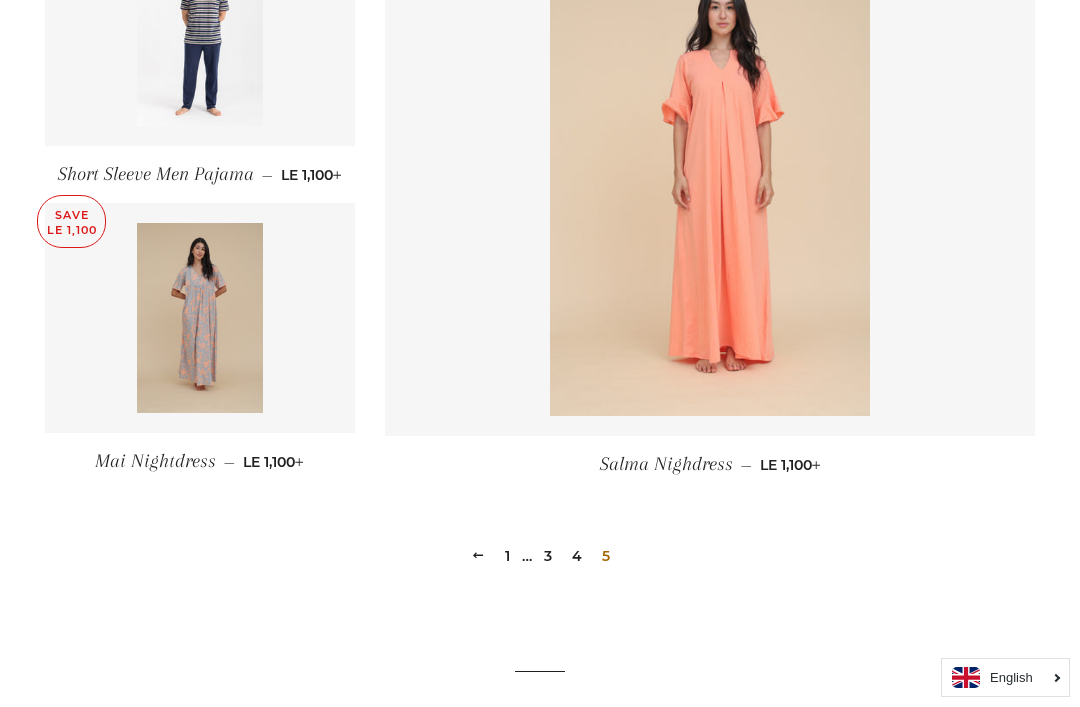 click on "1" at bounding box center [507, 556] 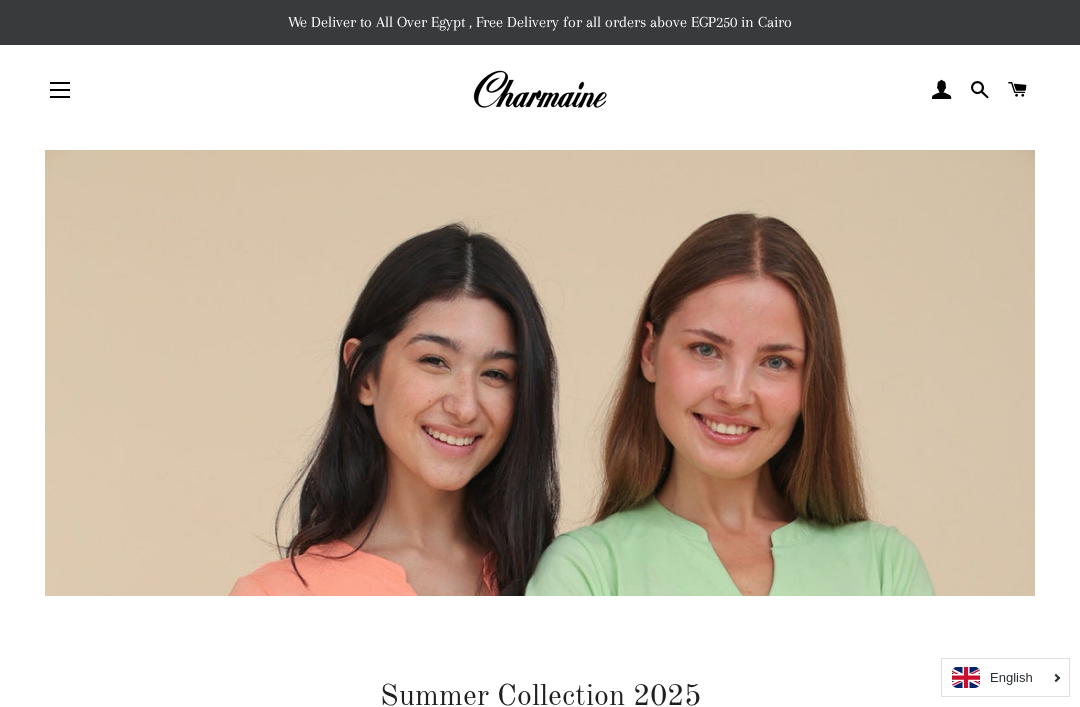 scroll, scrollTop: 0, scrollLeft: 0, axis: both 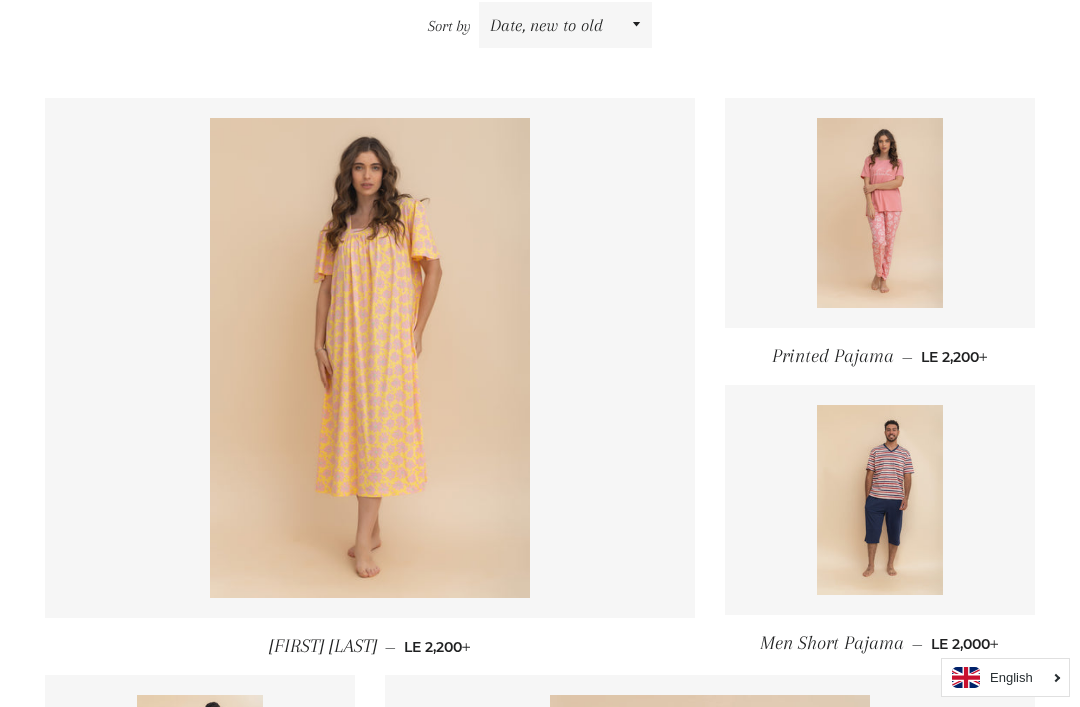 click at bounding box center (880, 500) 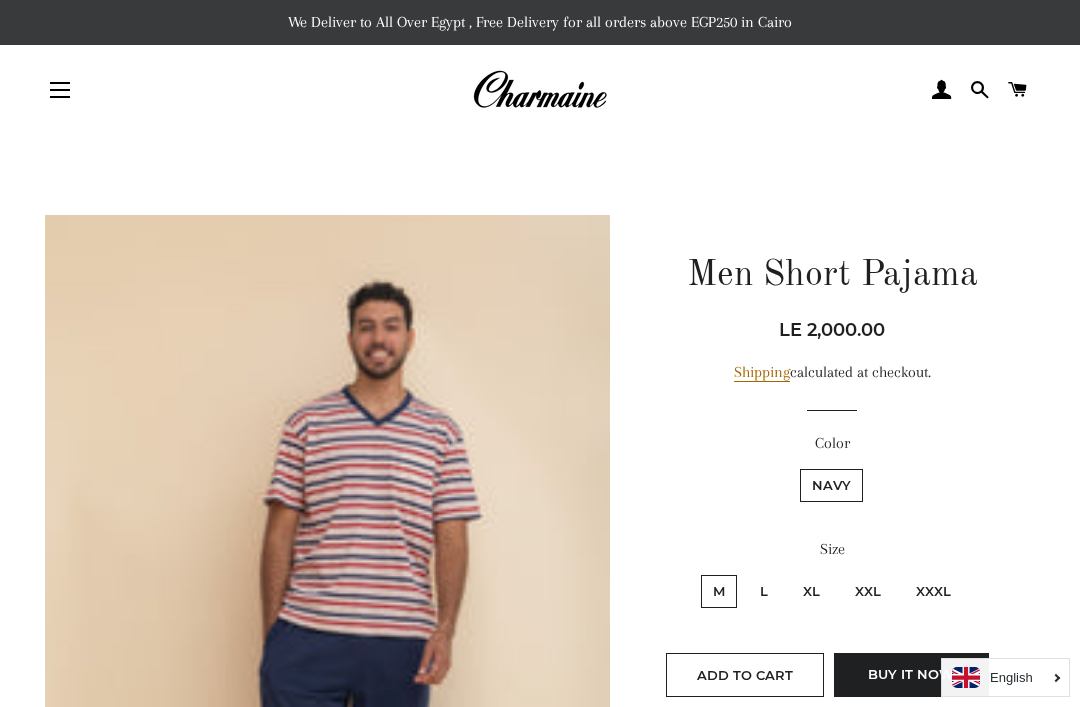 scroll, scrollTop: 0, scrollLeft: 0, axis: both 